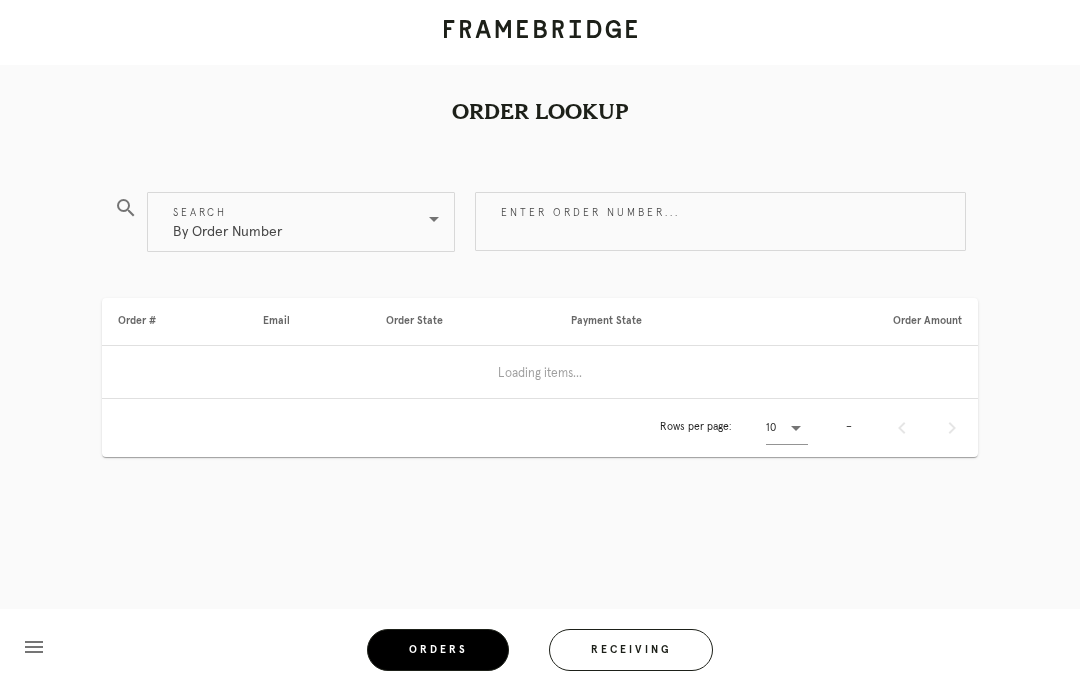 scroll, scrollTop: 0, scrollLeft: 0, axis: both 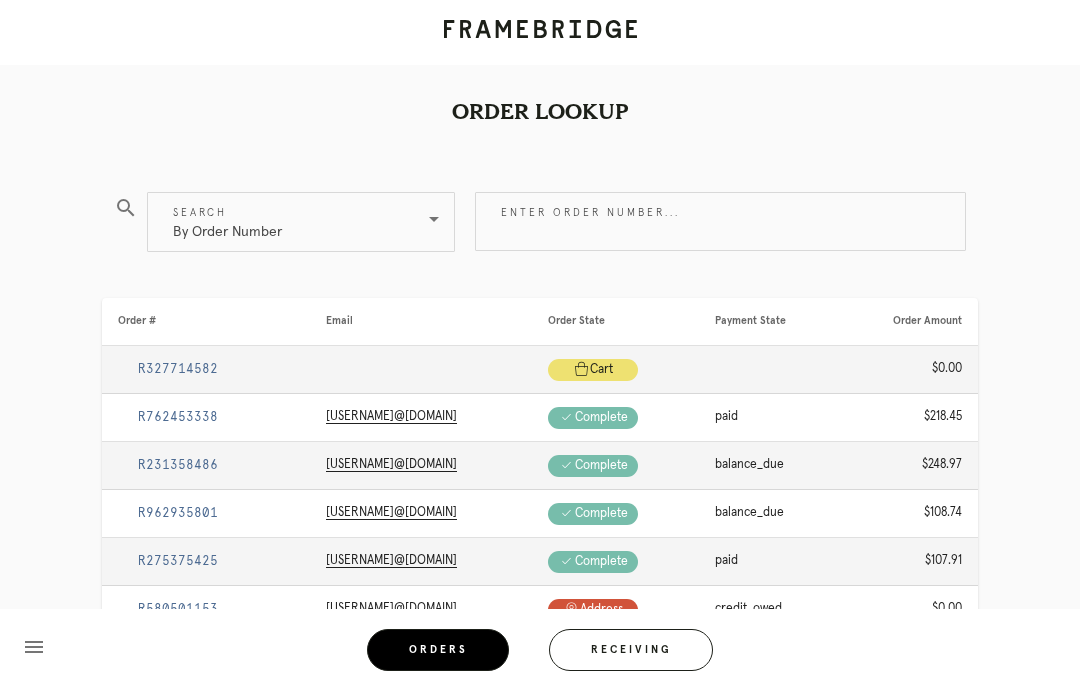 click on "Receiving" at bounding box center [631, 650] 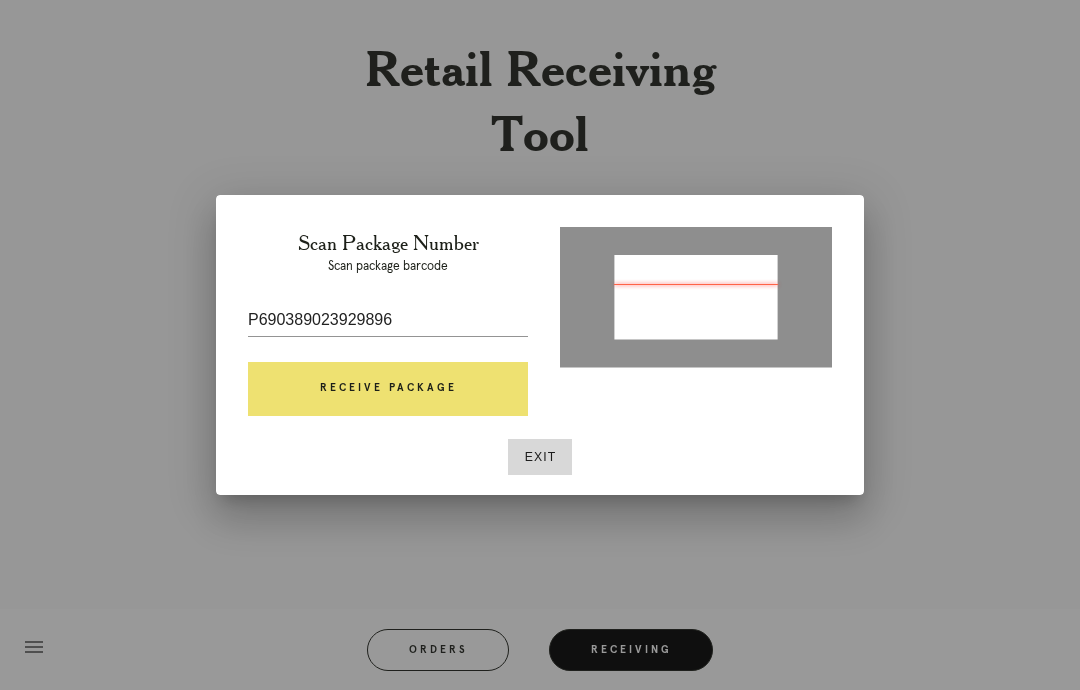 click on "Receive Package" at bounding box center (388, 389) 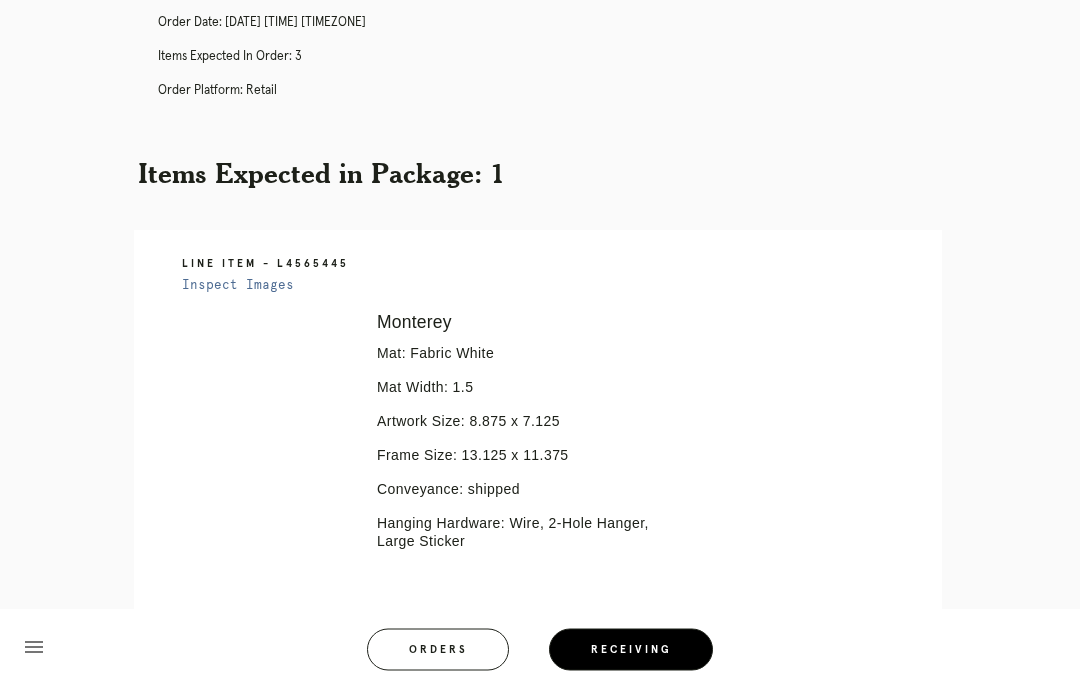 scroll, scrollTop: 253, scrollLeft: 0, axis: vertical 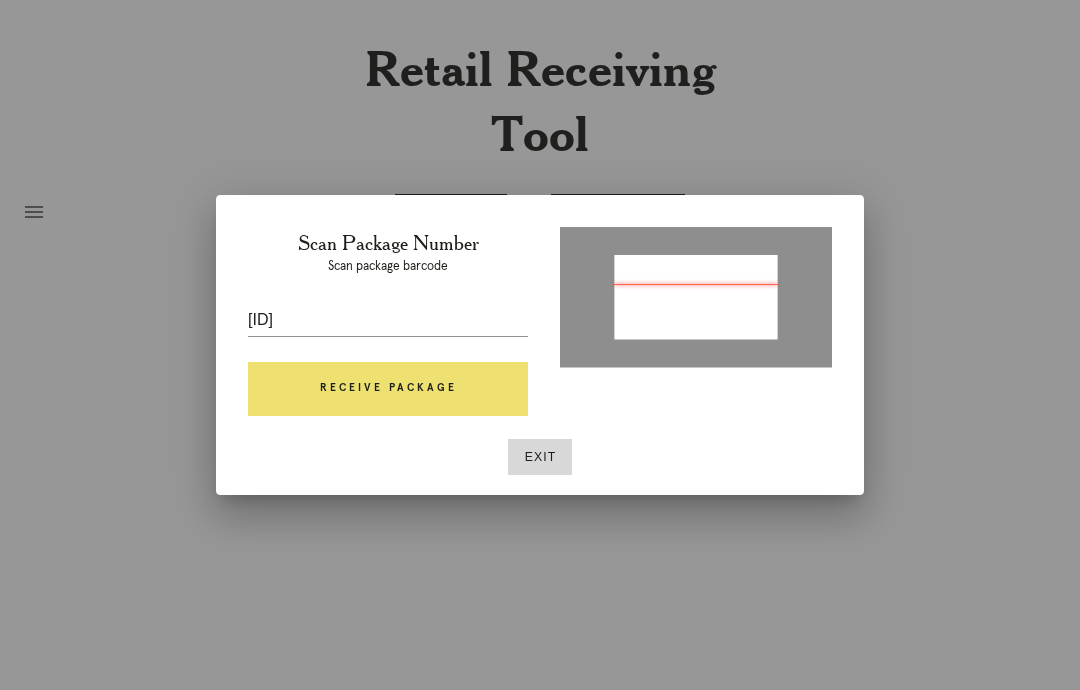 click on "Receive Package" at bounding box center [388, 389] 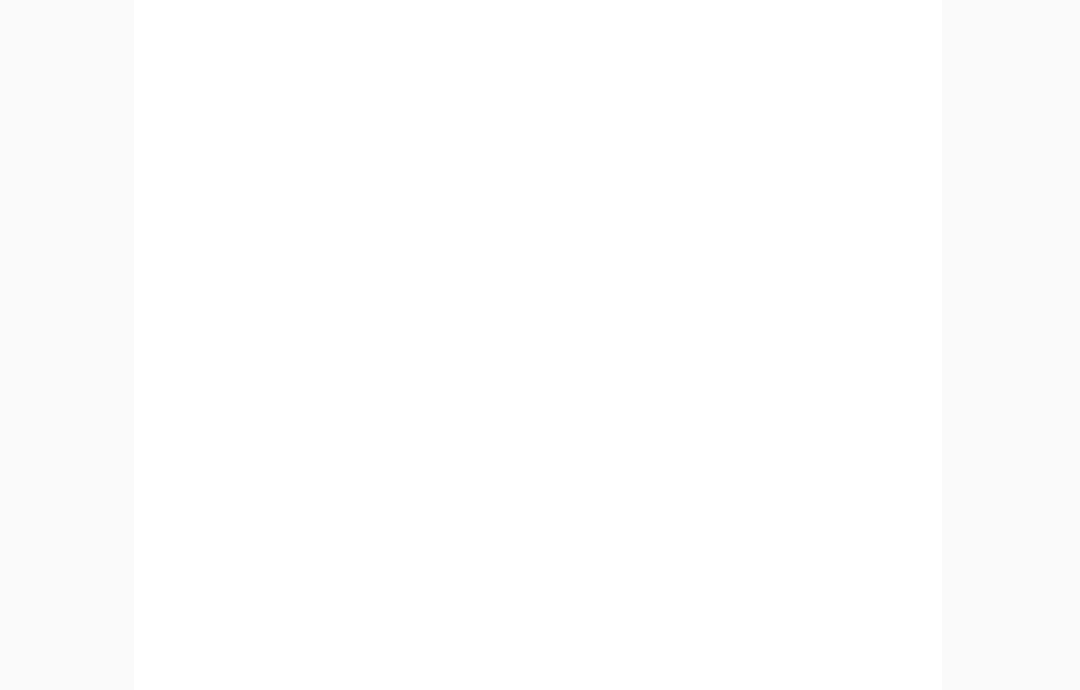scroll, scrollTop: 859, scrollLeft: 0, axis: vertical 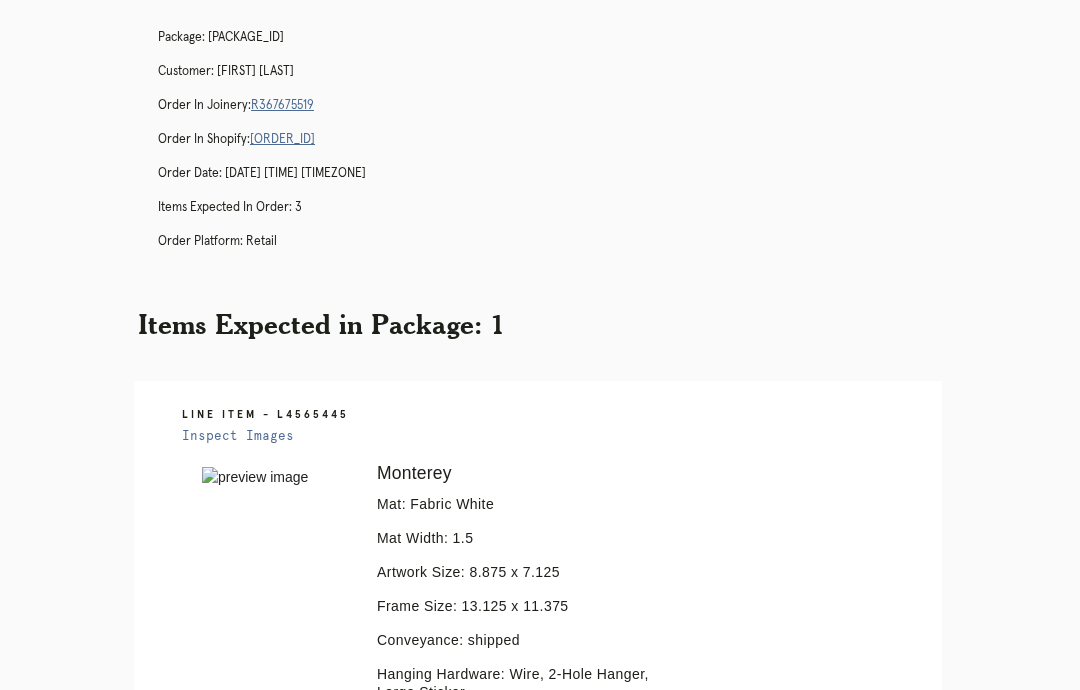 click on "Orders" at bounding box center (451, 989) 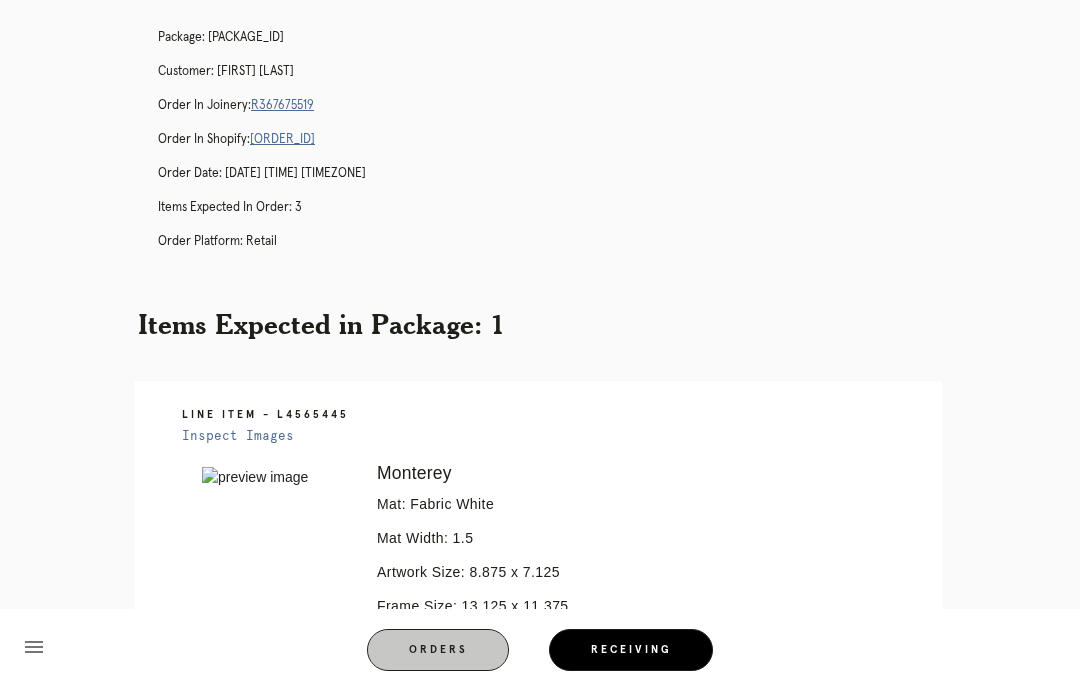scroll, scrollTop: 80, scrollLeft: 0, axis: vertical 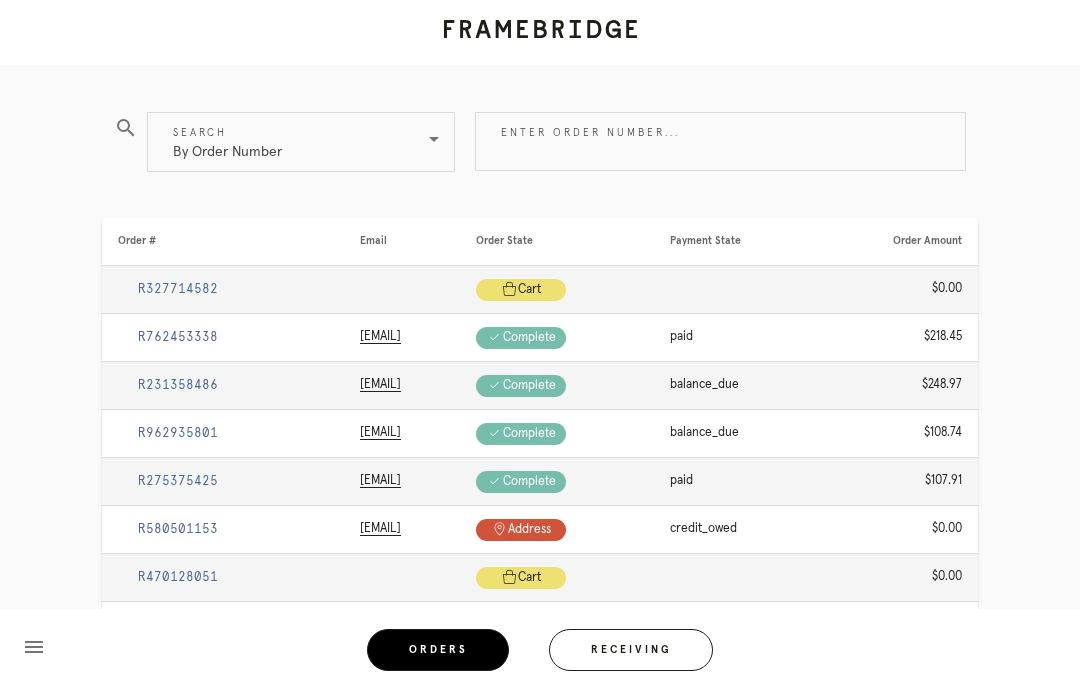 click on "Receiving" at bounding box center [631, 650] 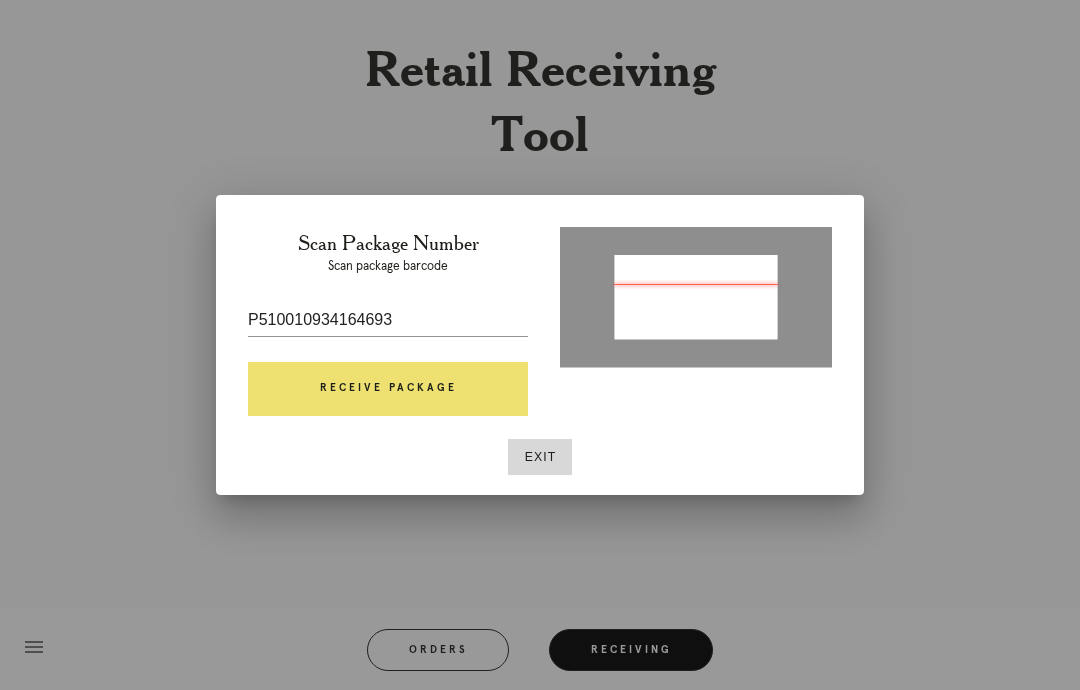 click on "Receive Package" at bounding box center (388, 389) 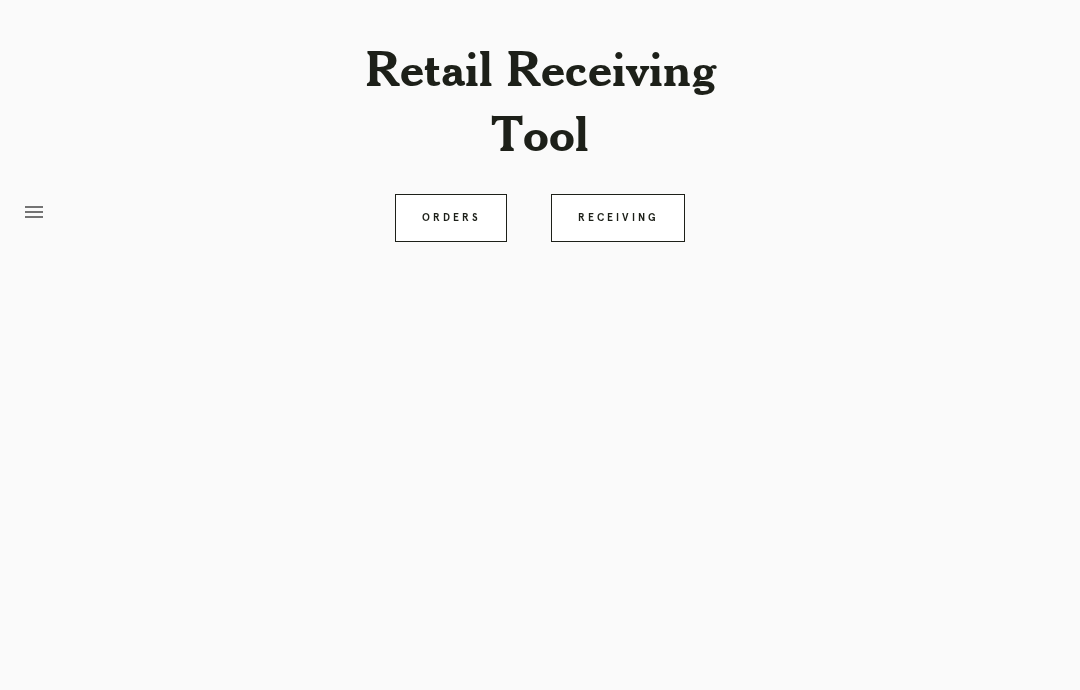 scroll, scrollTop: 80, scrollLeft: 0, axis: vertical 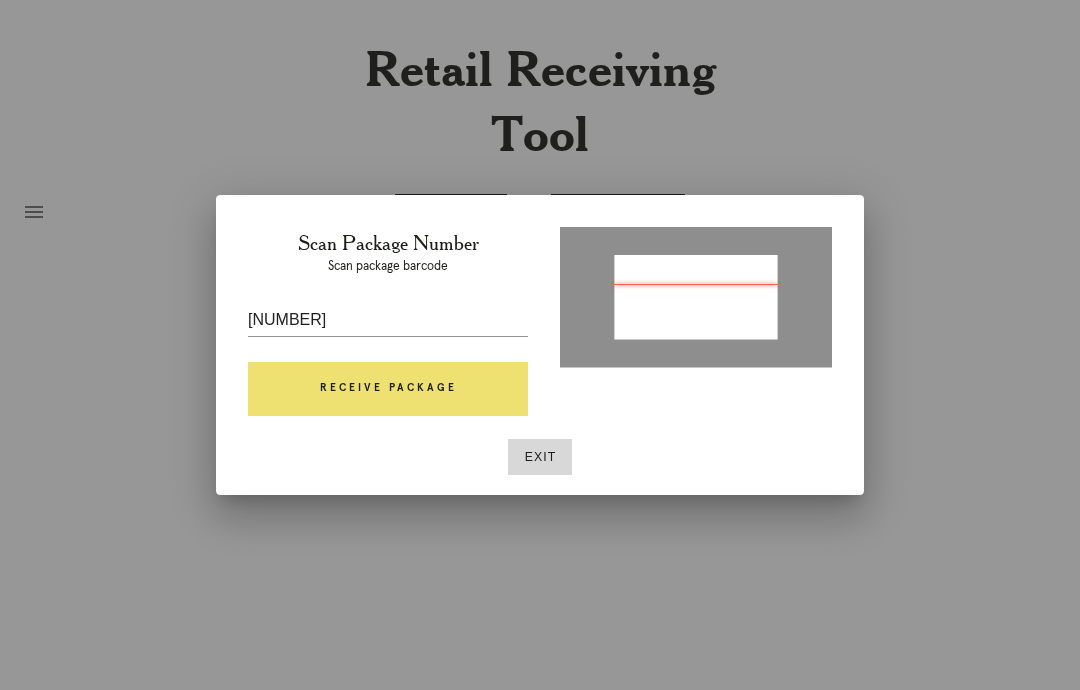 click on "Receive Package" at bounding box center (388, 389) 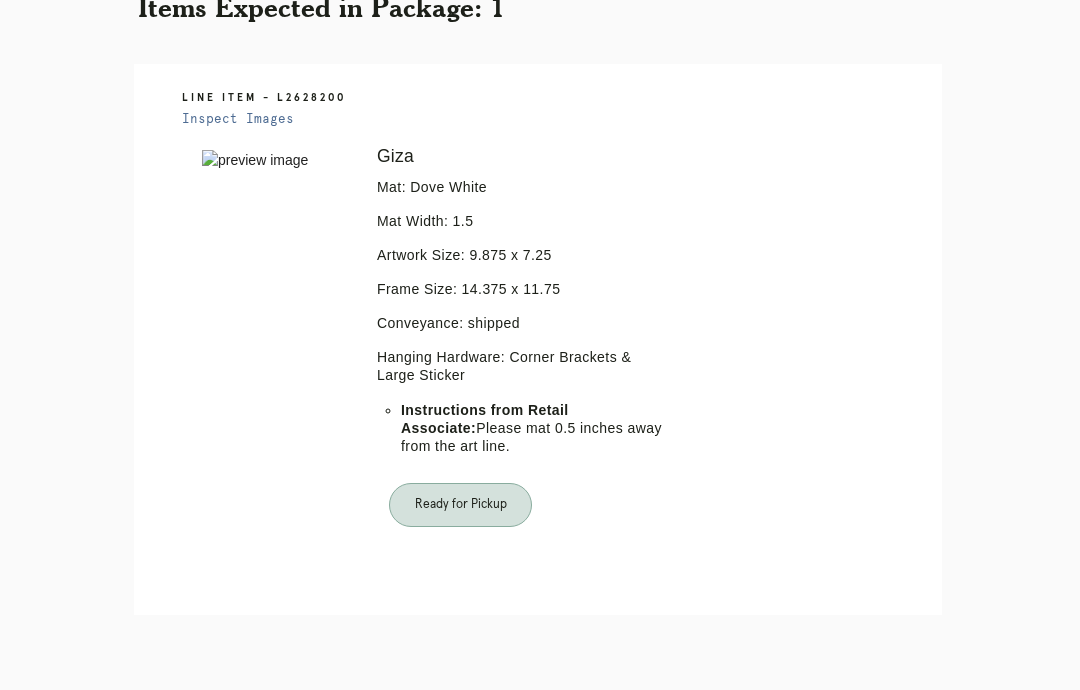 scroll, scrollTop: 393, scrollLeft: 0, axis: vertical 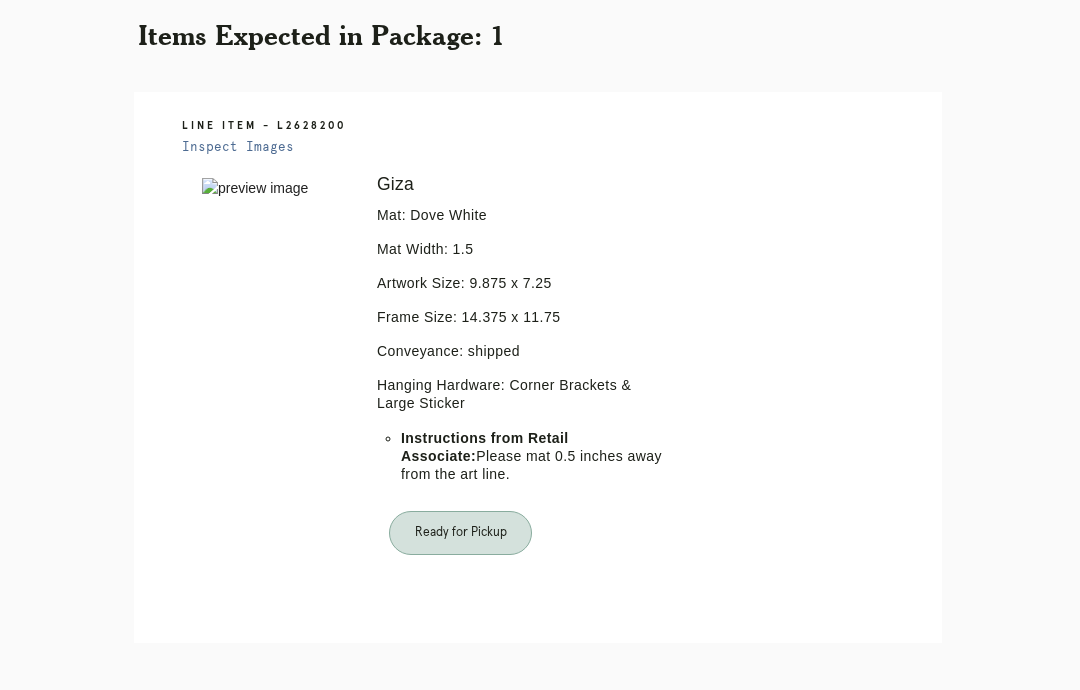 click on "Orders" at bounding box center (451, 771) 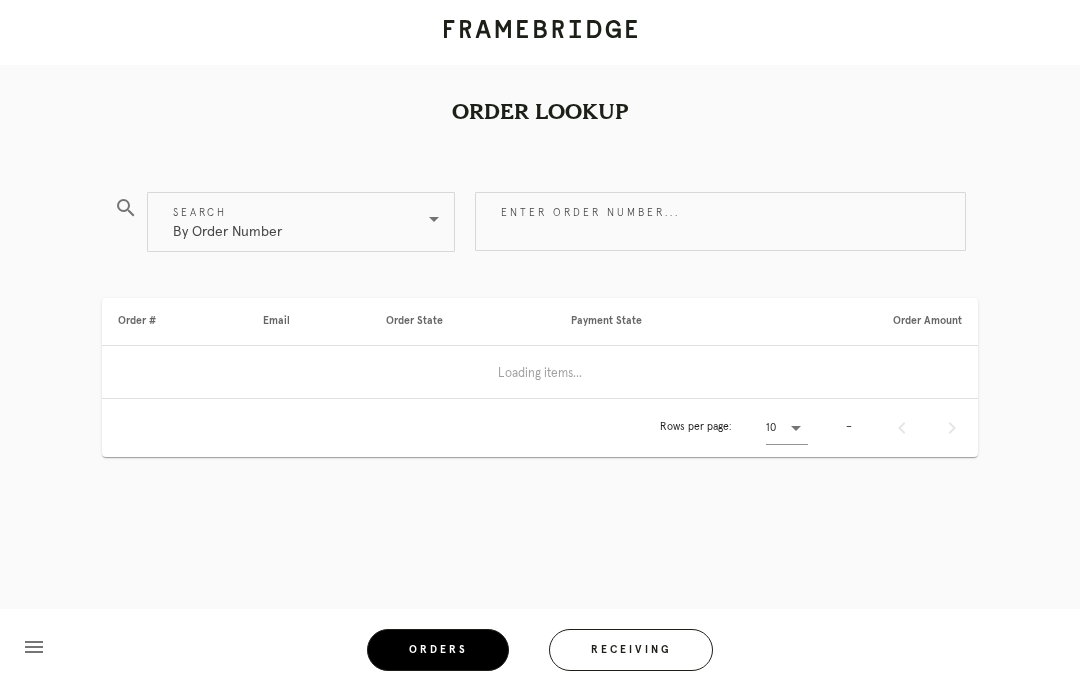 scroll, scrollTop: 80, scrollLeft: 0, axis: vertical 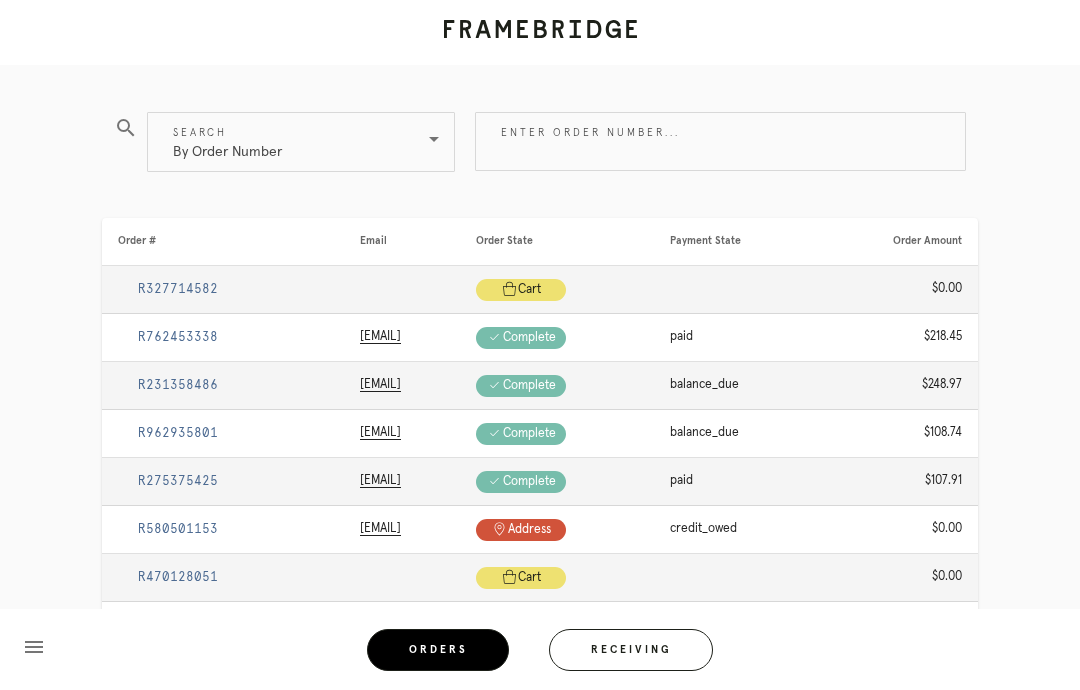 click on "Receiving" at bounding box center [631, 650] 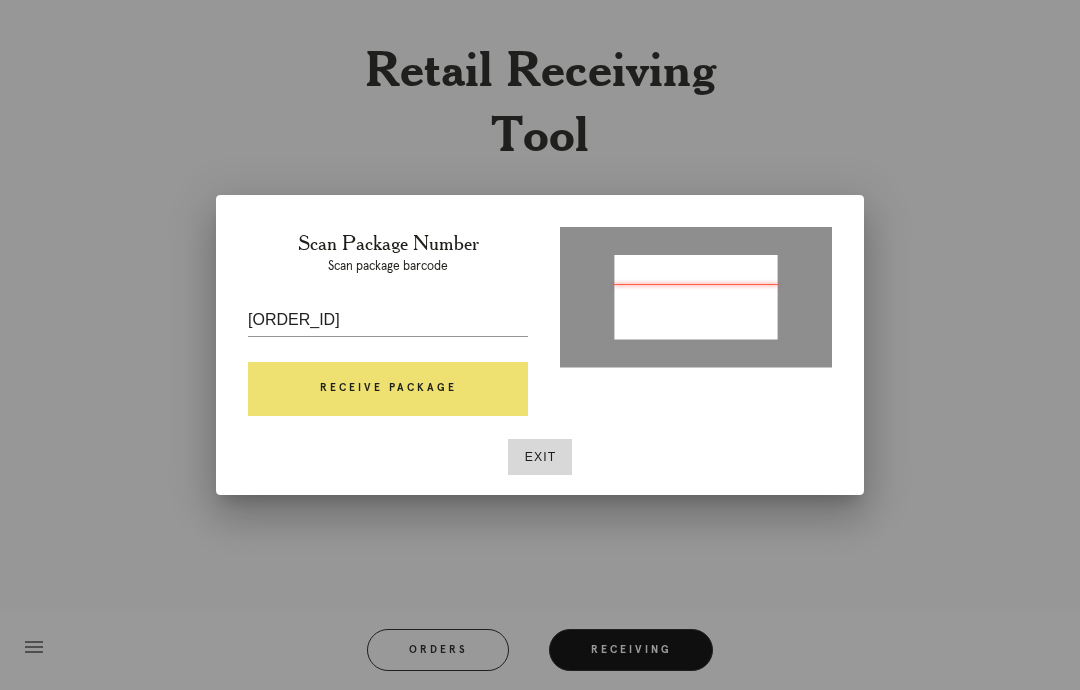 click on "Receive Package" at bounding box center [388, 389] 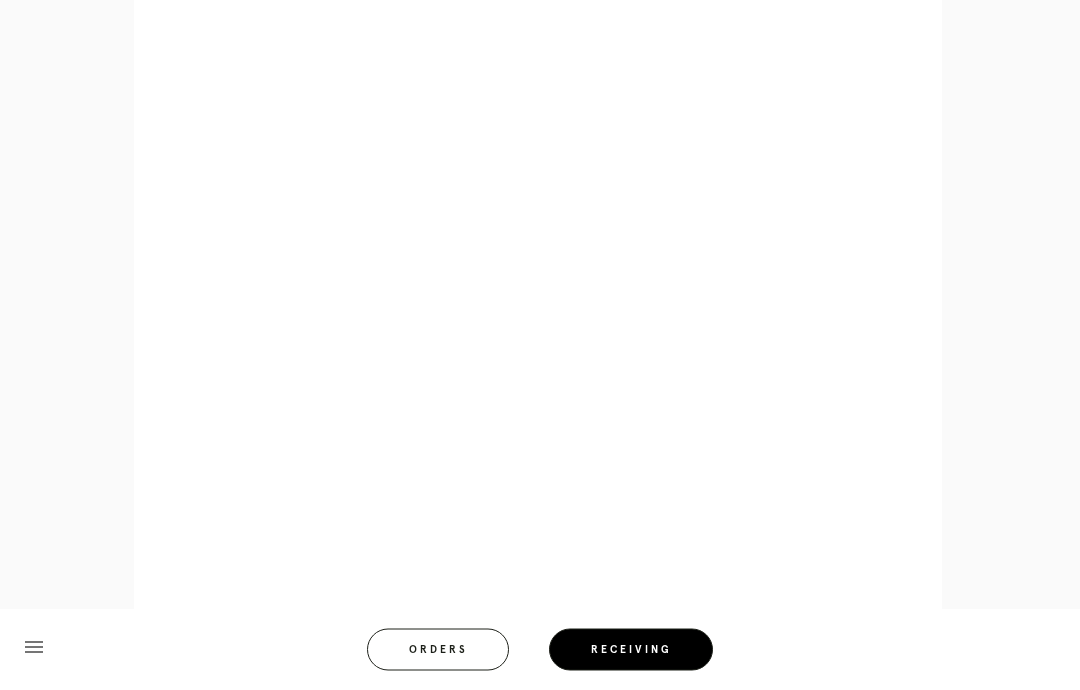 scroll, scrollTop: 1131, scrollLeft: 0, axis: vertical 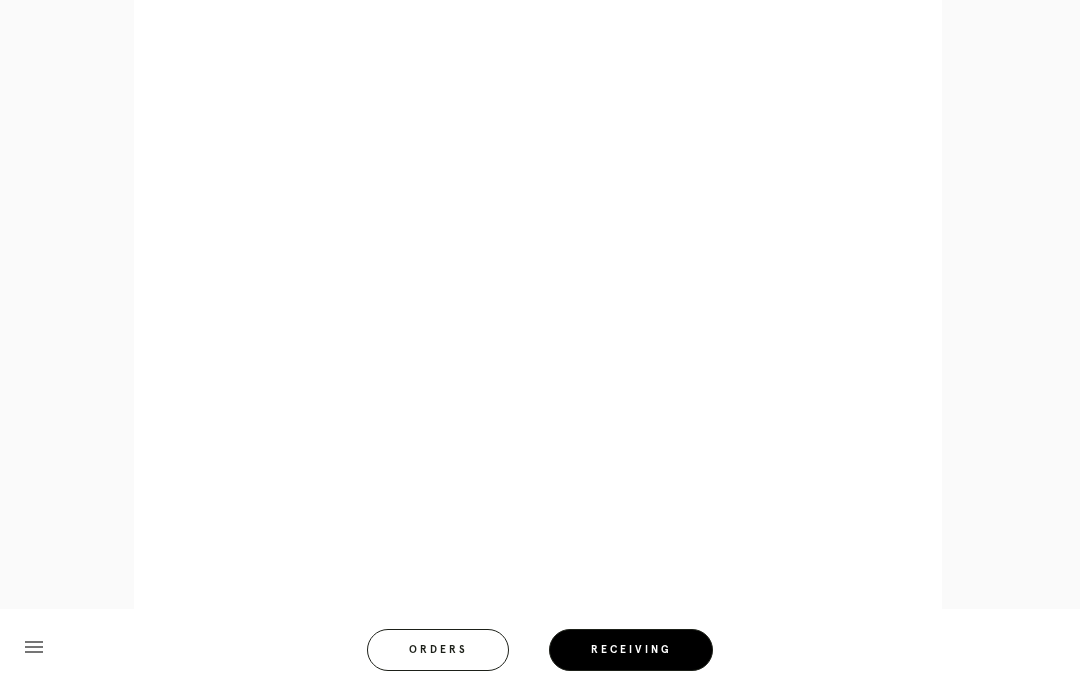 click on "Error retreiving frame spec #9677121
Lima
Mat: No Mat
Mat Width: 0.0
Artwork Size:
6.125
x
9.0
Frame Size:
7.25
x
10.125
Conveyance: shipped
Hanging Hardware: Sawtooth Hanger & Small Sticker" at bounding box center (556, 21) 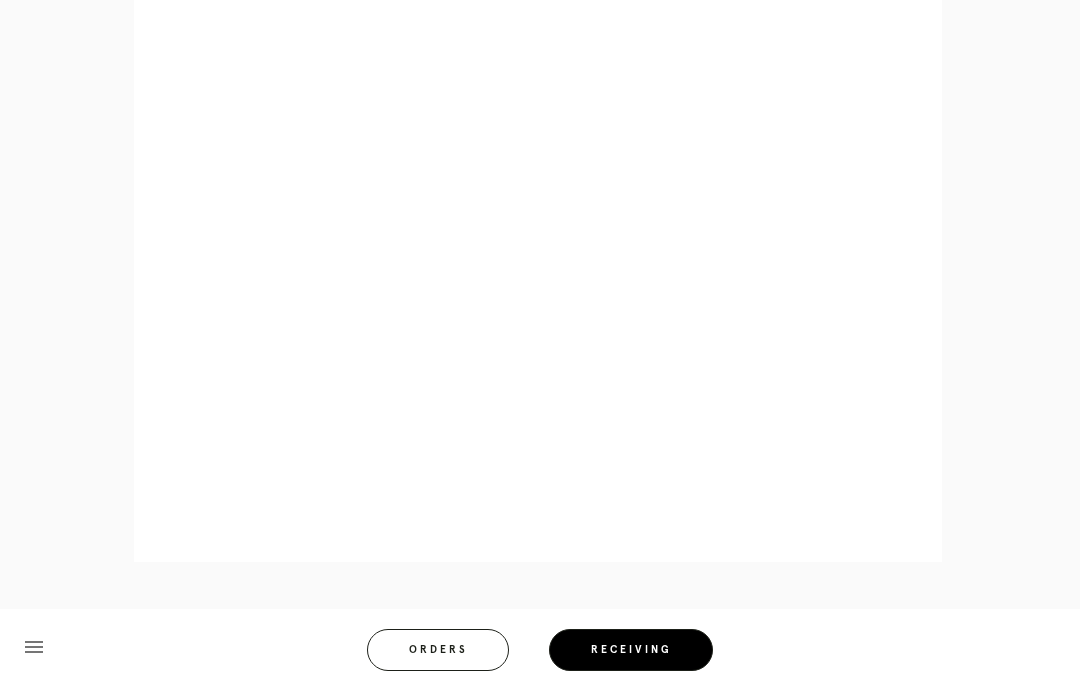 scroll, scrollTop: 939, scrollLeft: 0, axis: vertical 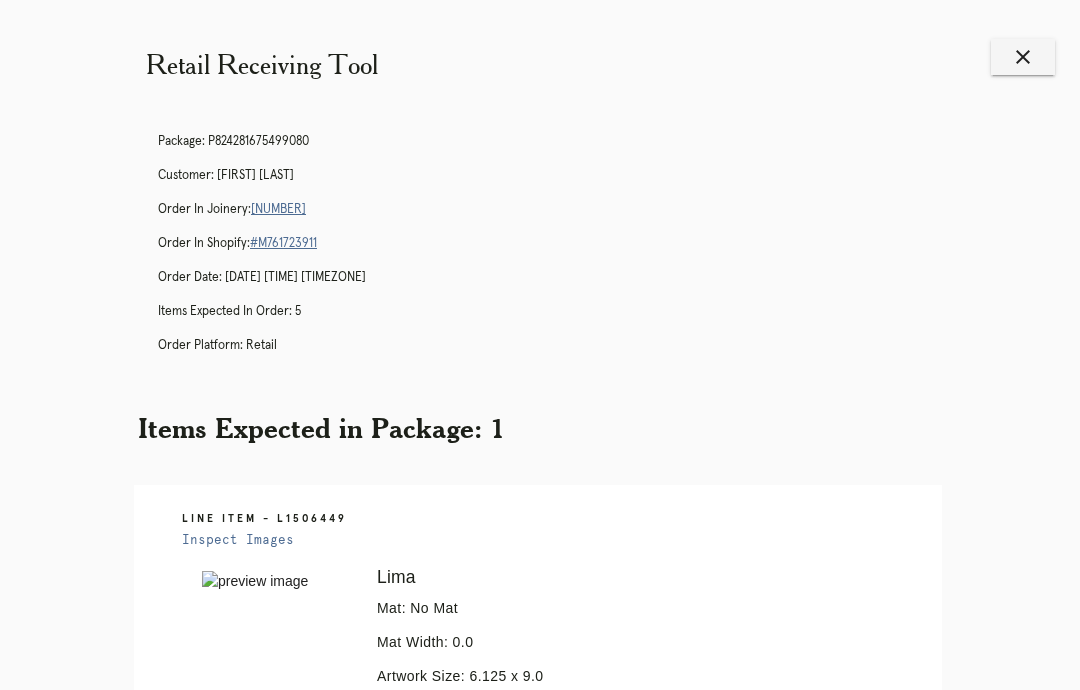 click on "Receiving" at bounding box center [618, 1093] 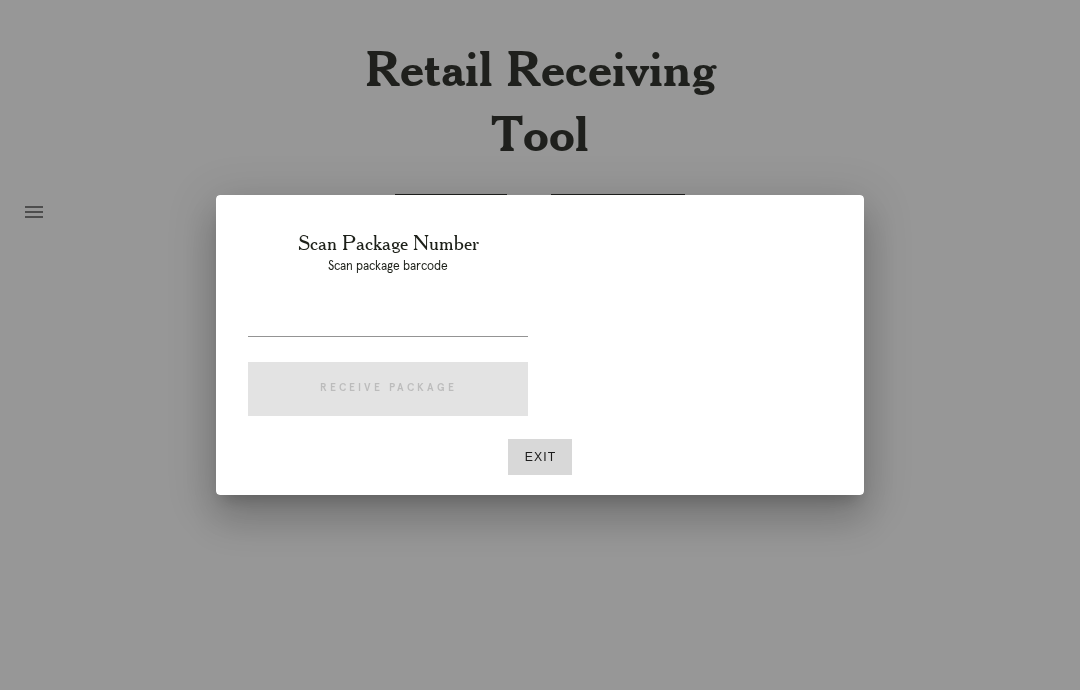 scroll, scrollTop: 0, scrollLeft: 0, axis: both 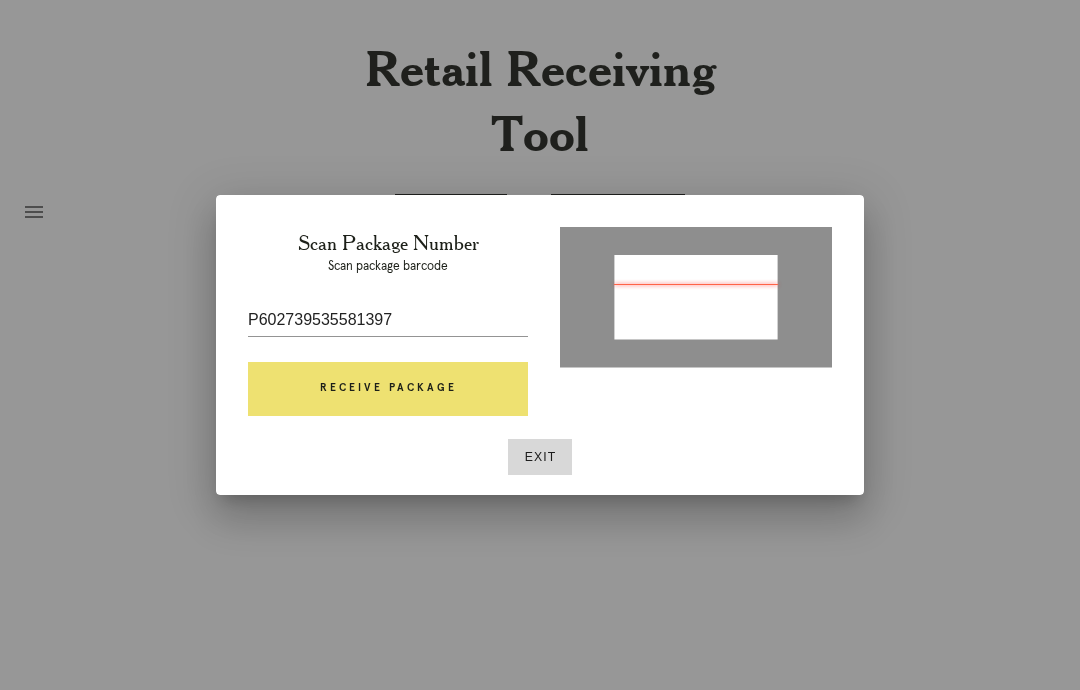 click on "Receive Package" at bounding box center [388, 389] 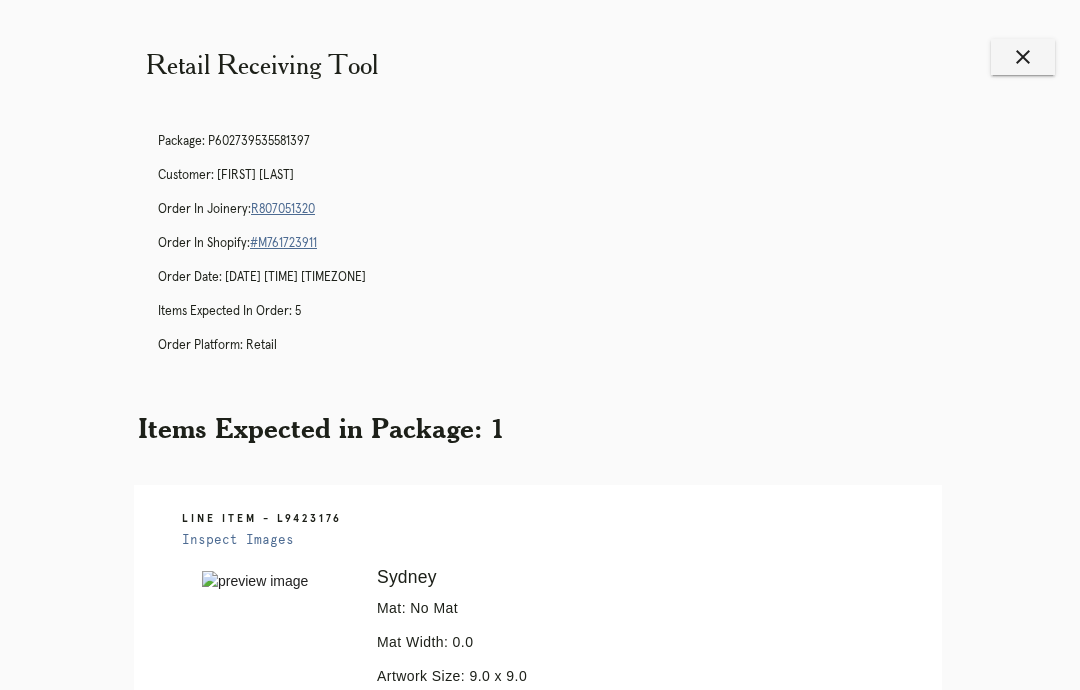 scroll, scrollTop: 1, scrollLeft: 0, axis: vertical 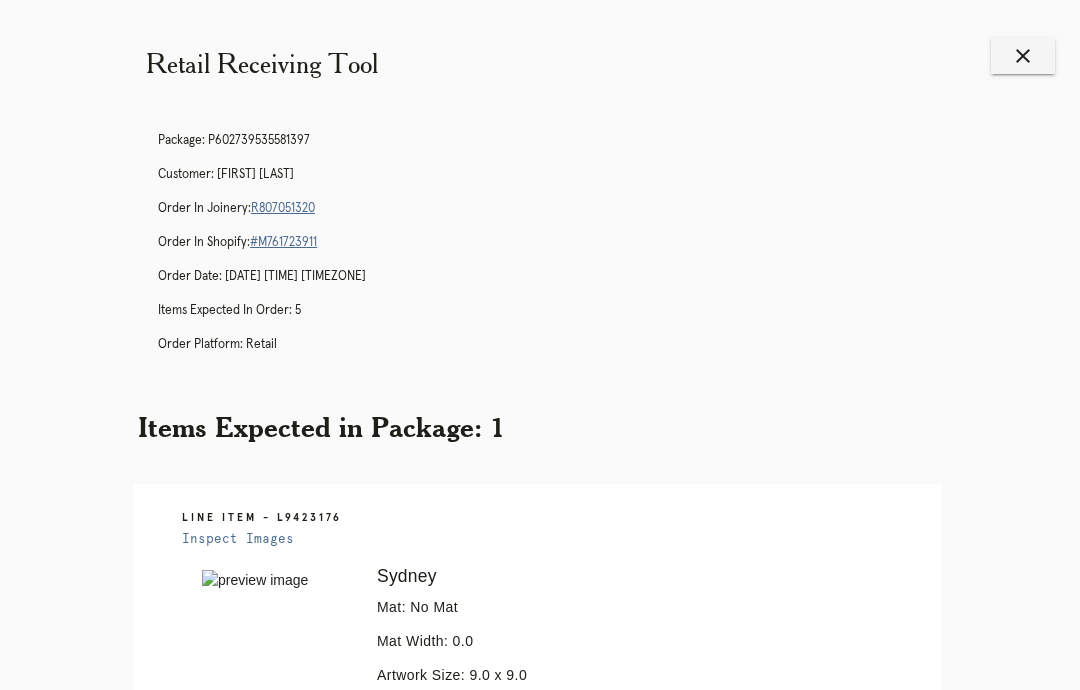 click on "close" at bounding box center [1023, 56] 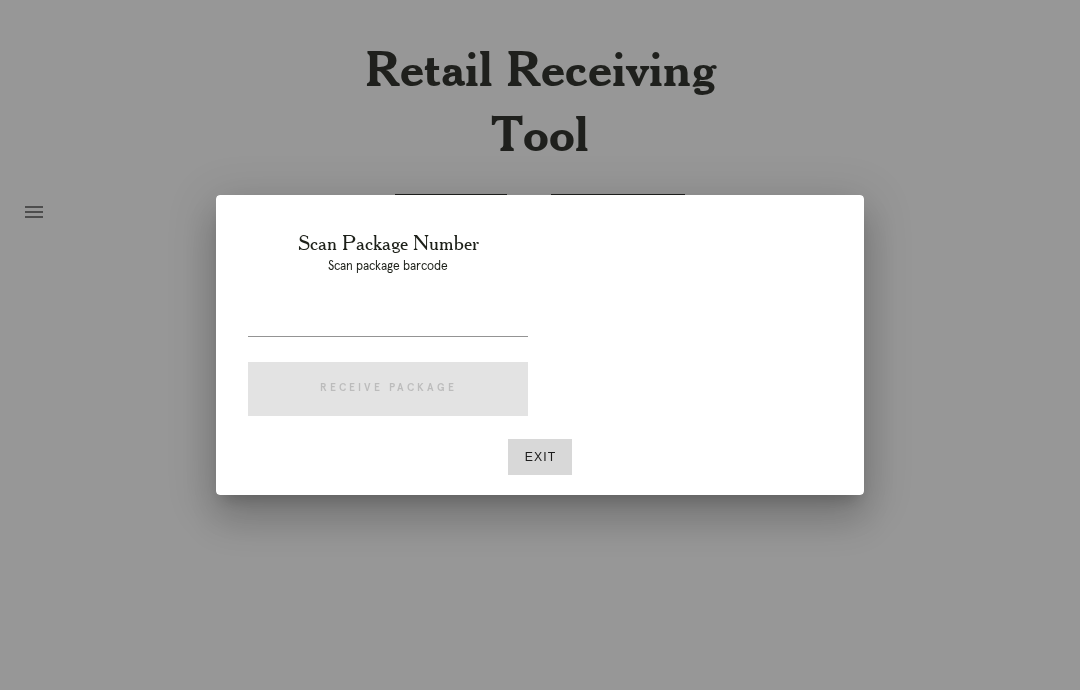 scroll, scrollTop: 1, scrollLeft: 0, axis: vertical 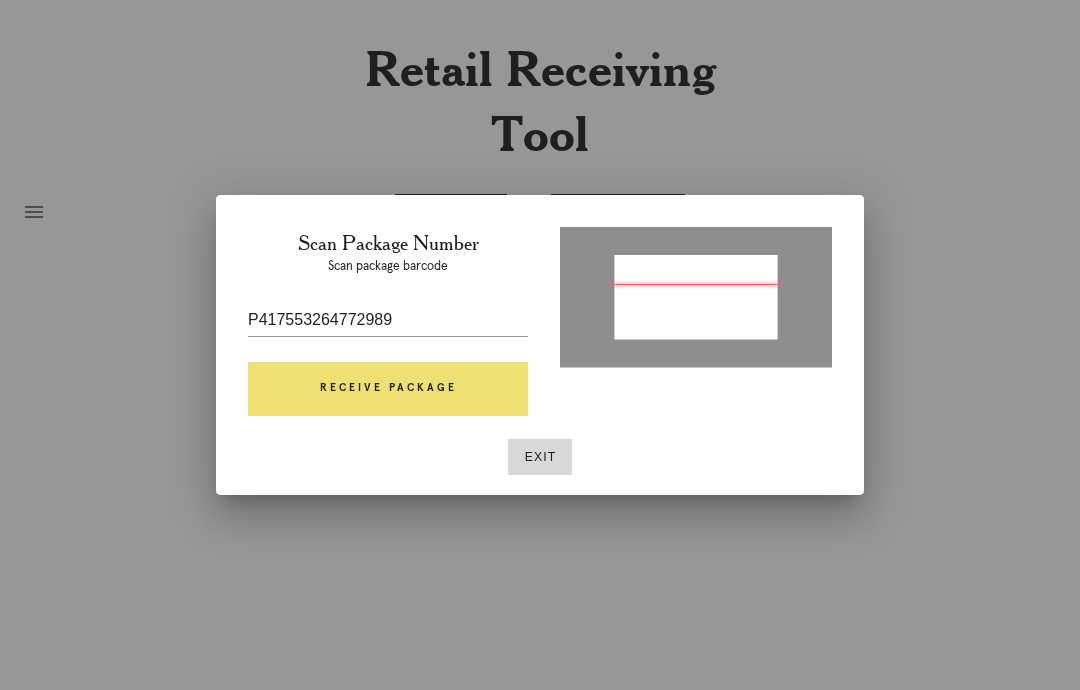 click on "Receive Package" at bounding box center [388, 389] 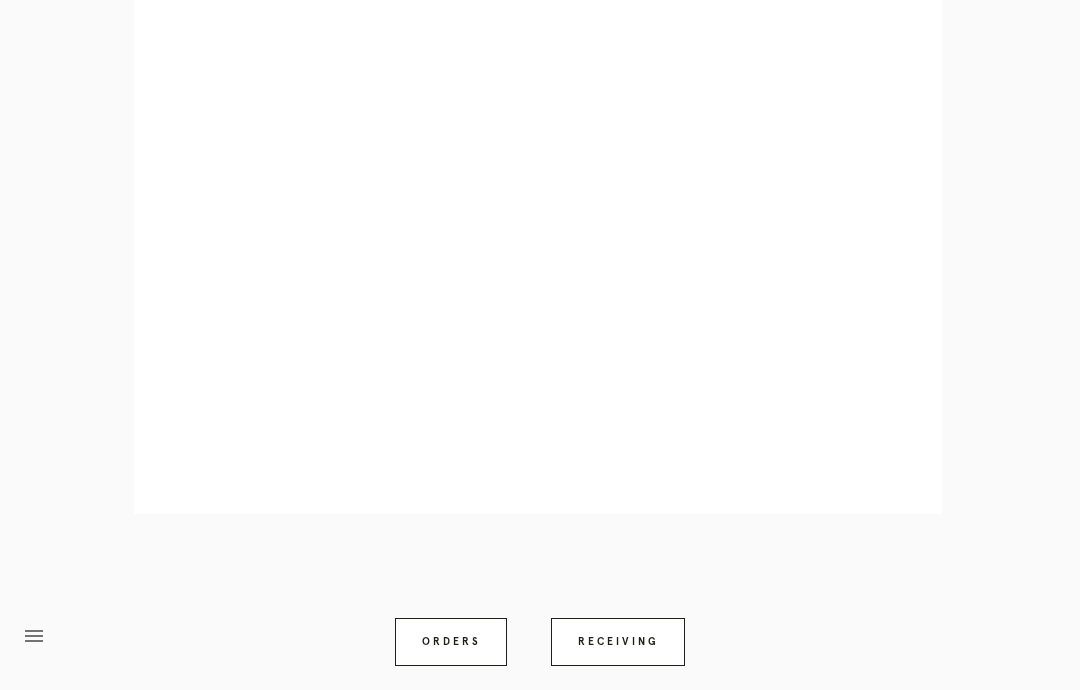 scroll, scrollTop: 767, scrollLeft: 0, axis: vertical 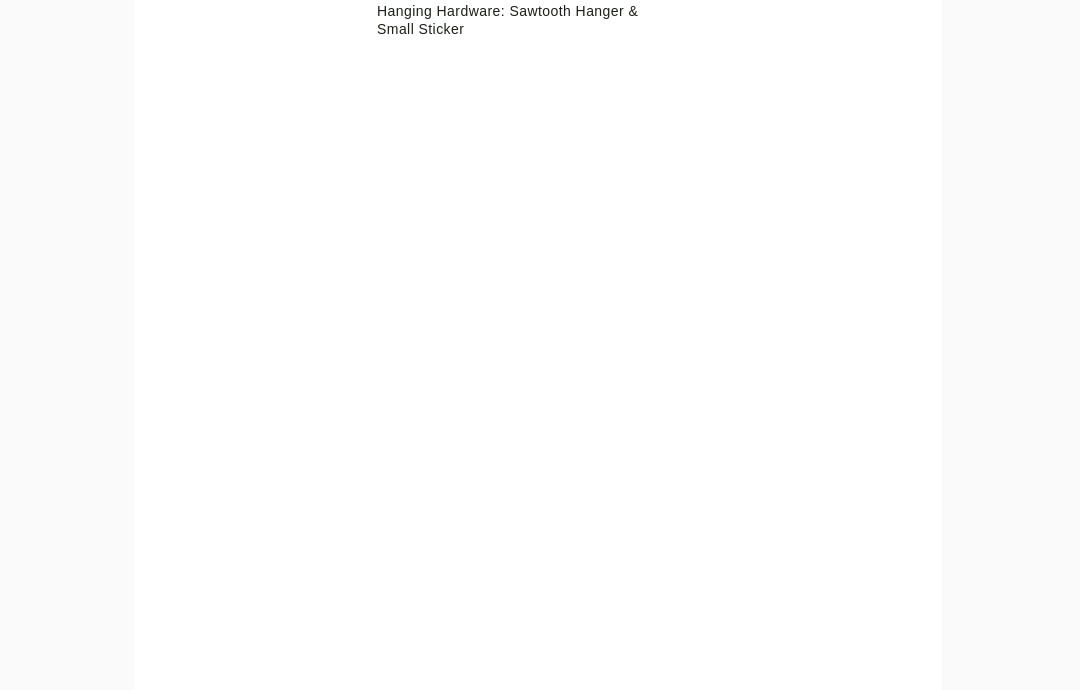 click on "Retail Receiving Tool   close   Package: P417553264772989   Customer: Limor Alter
Order in Joinery:
R807051320
Order in Shopify:
#M761723911
Order Date:
06/29/2025  4:00 PM EDT
Items Expected in Order: 5   Order Platform: retail     Items Expected in Package:  1
Line Item - L3928566
Inspect Images
Error retreiving frame spec #9677116
Madrid
Mat: No Mat
Mat Width: 0.0
Artwork Size:
6.125
x
6.0
Frame Size:
7.25
x
7.125
Conveyance: shipped
Hanging Hardware: Sawtooth Hanger & Small Sticker
menu
Orders
Receiving
Logged in as:   joseph.anastasio@framebridge.com   Hoboken
Logout" at bounding box center (540, 85) 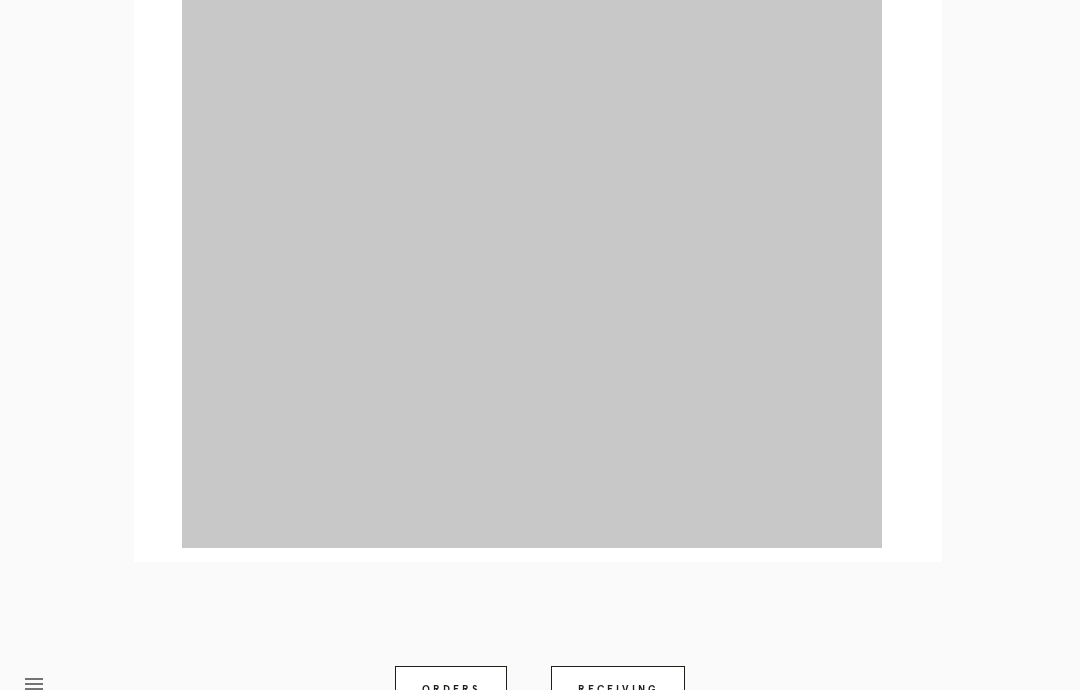 scroll, scrollTop: 939, scrollLeft: 0, axis: vertical 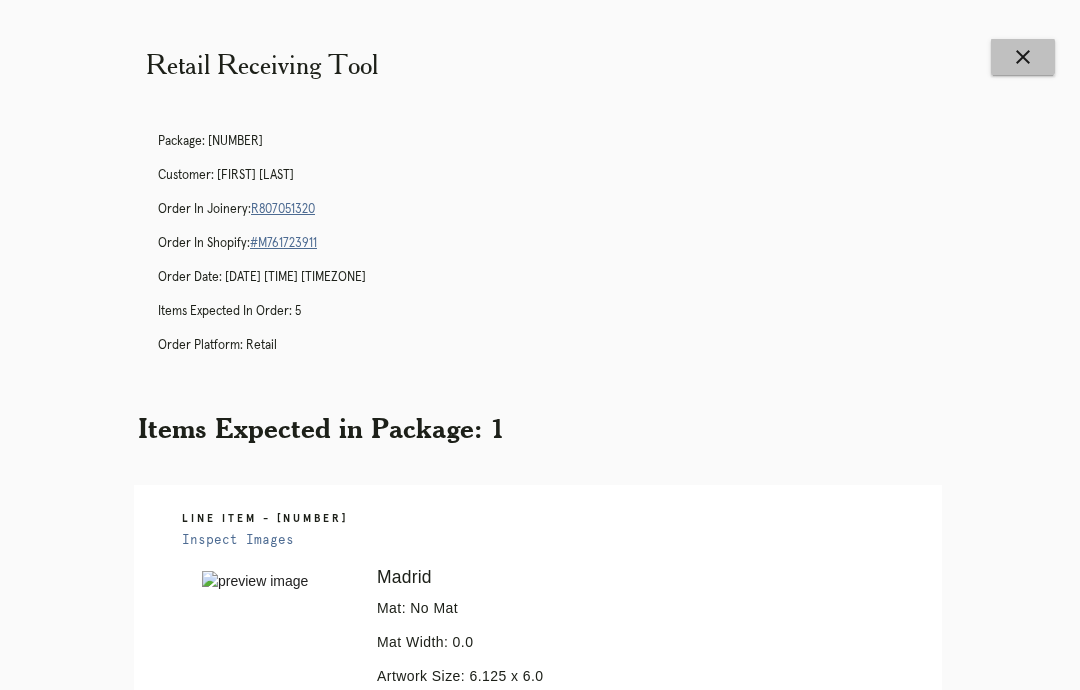 click on "close" at bounding box center [1023, 57] 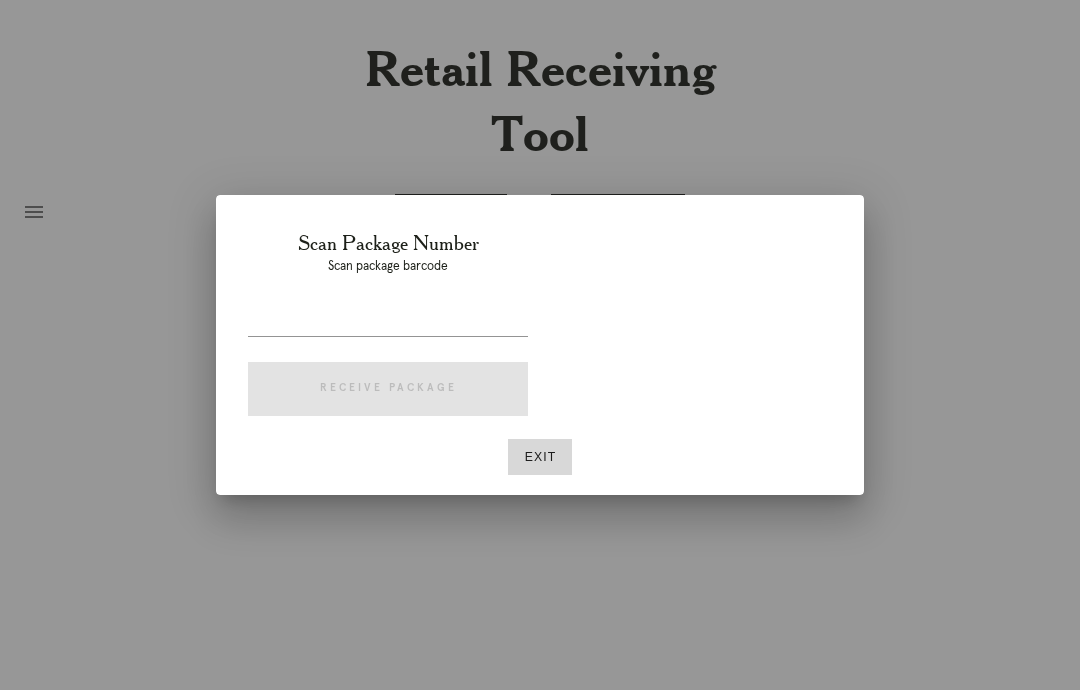 scroll, scrollTop: 0, scrollLeft: 0, axis: both 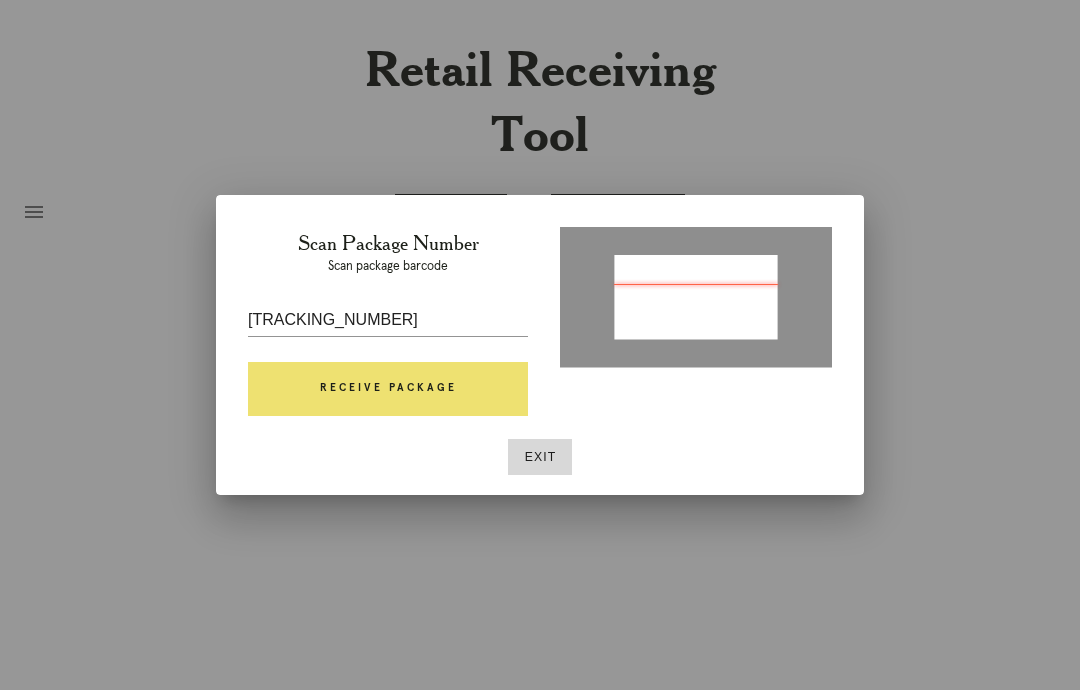 click on "Receive Package" at bounding box center (388, 389) 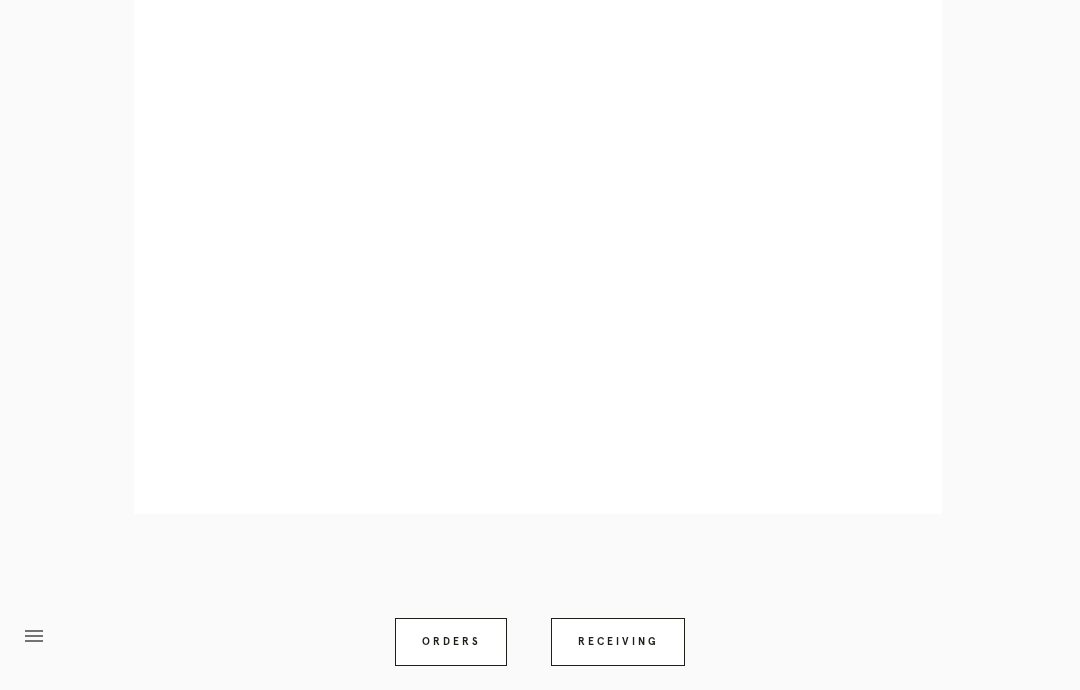 scroll, scrollTop: 859, scrollLeft: 0, axis: vertical 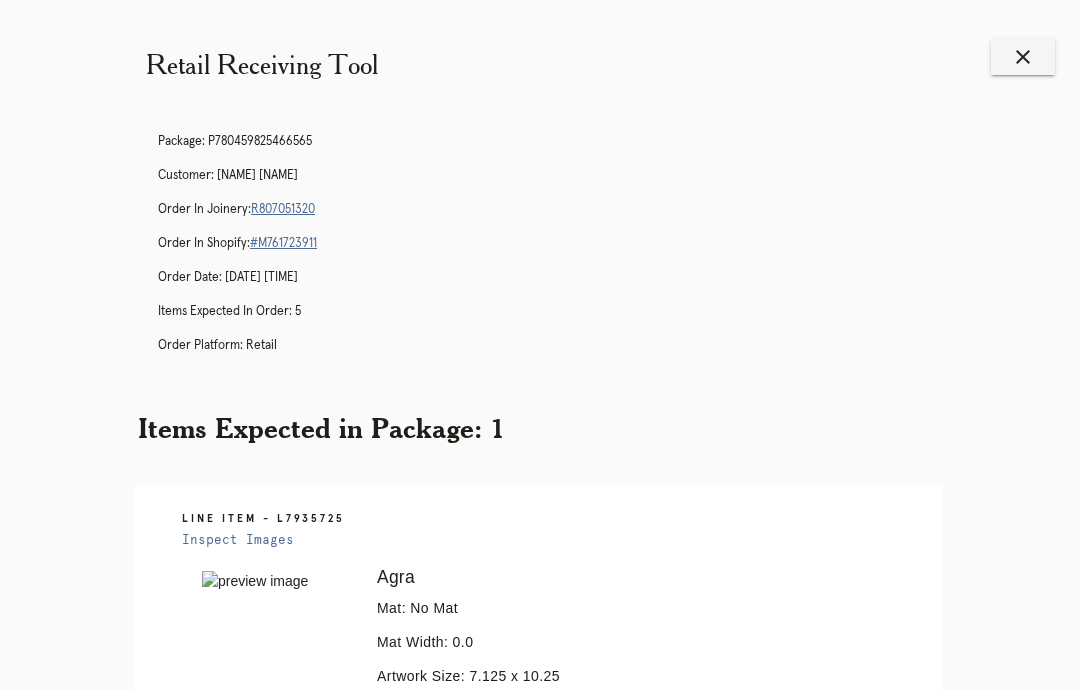 click on "close" at bounding box center [1023, 57] 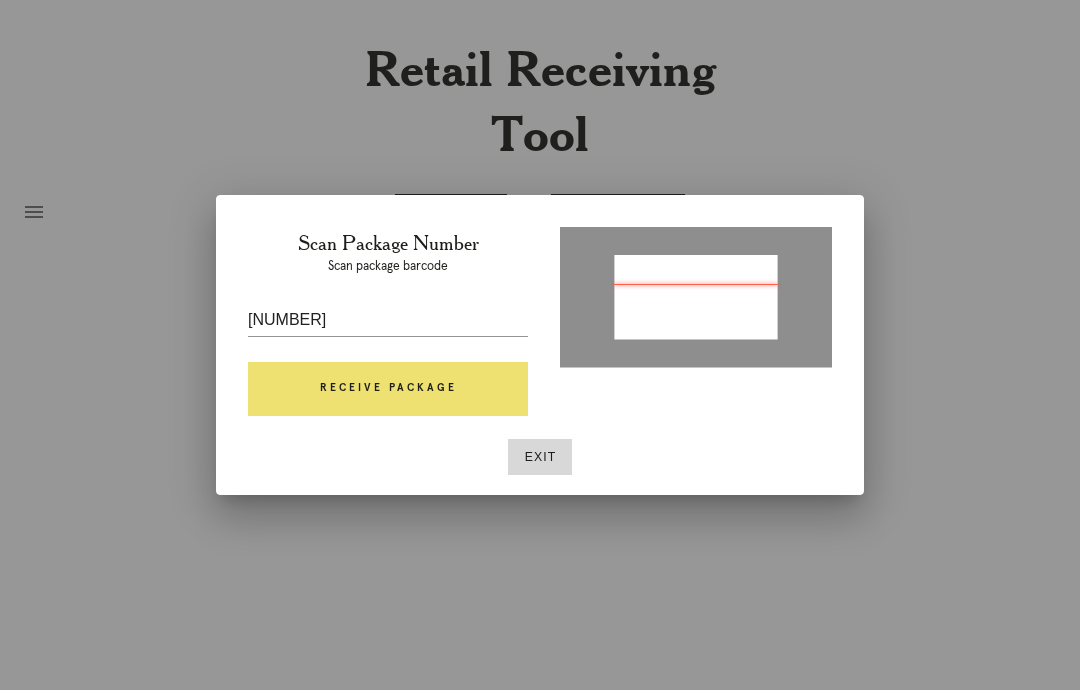 scroll, scrollTop: 80, scrollLeft: 0, axis: vertical 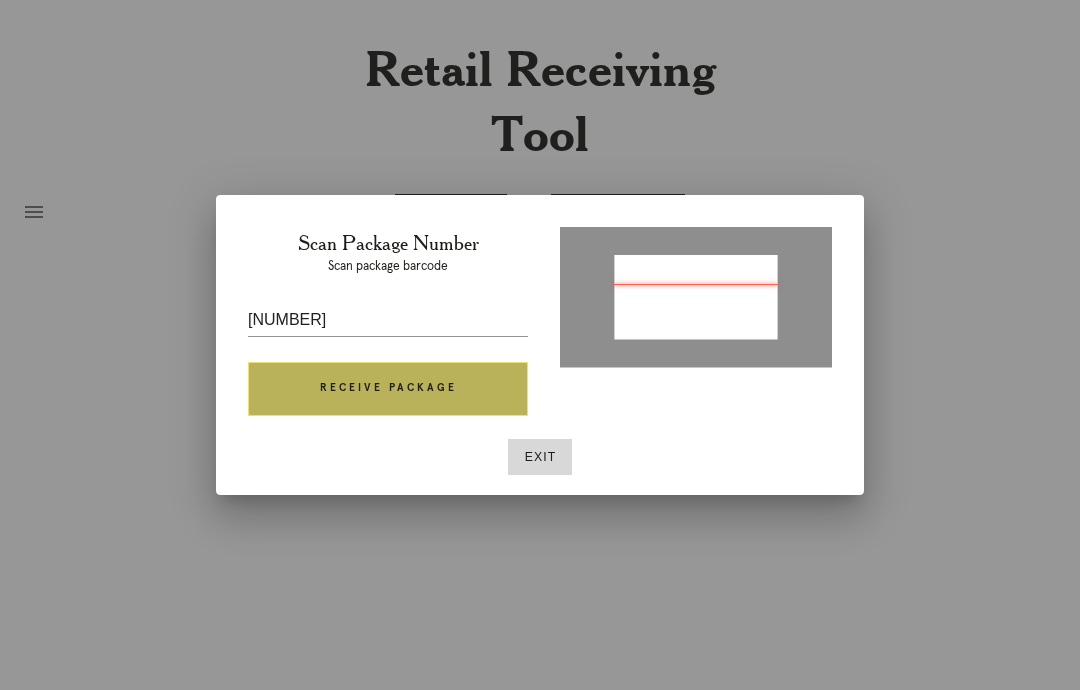 click on "Receive Package" at bounding box center [388, 389] 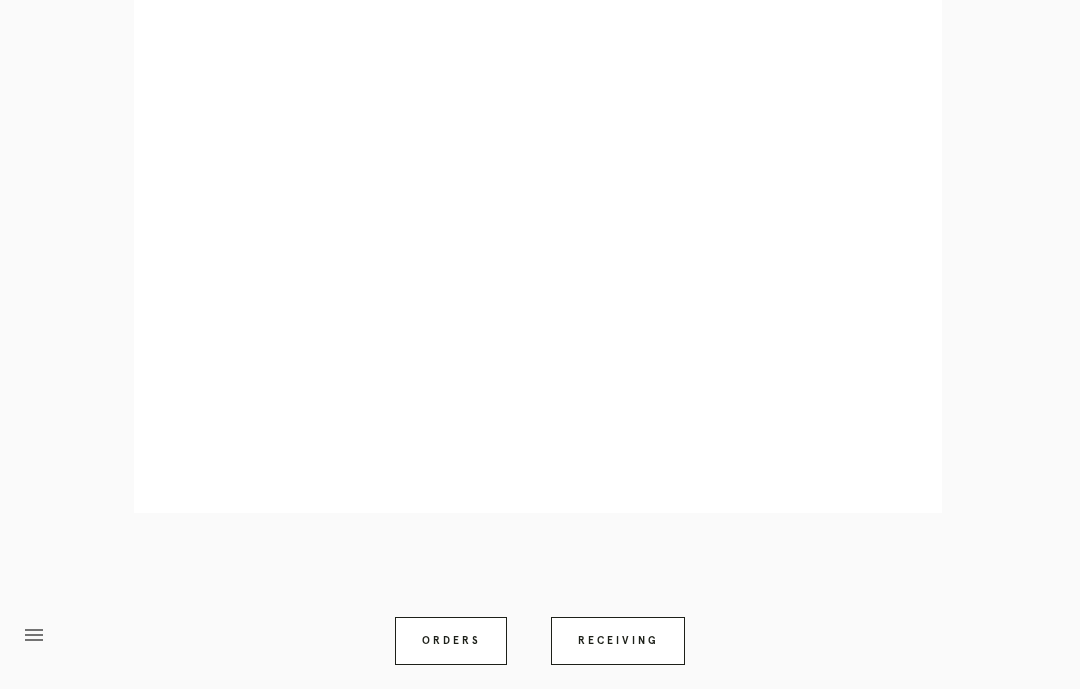 scroll, scrollTop: 859, scrollLeft: 0, axis: vertical 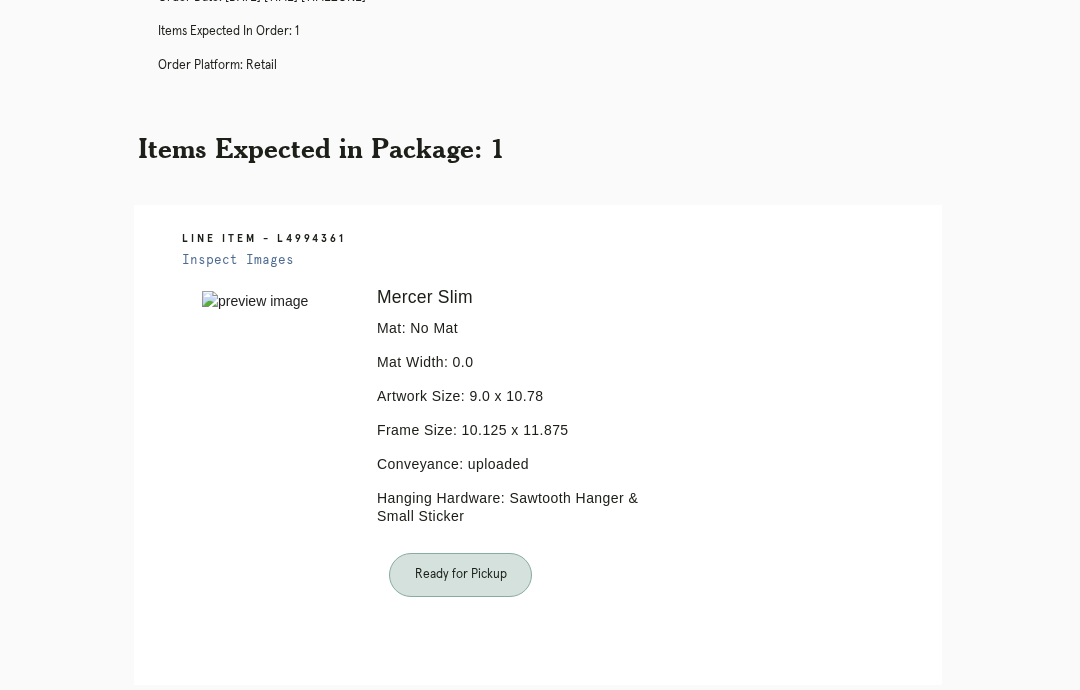 click on "Receiving" at bounding box center (618, 813) 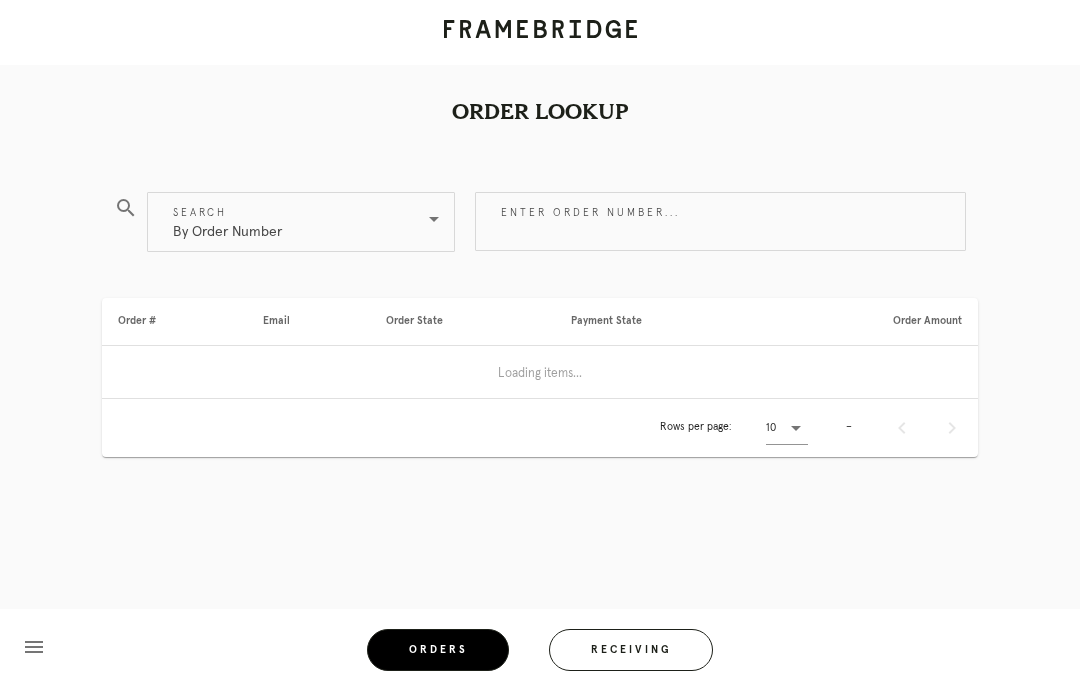 scroll, scrollTop: 80, scrollLeft: 0, axis: vertical 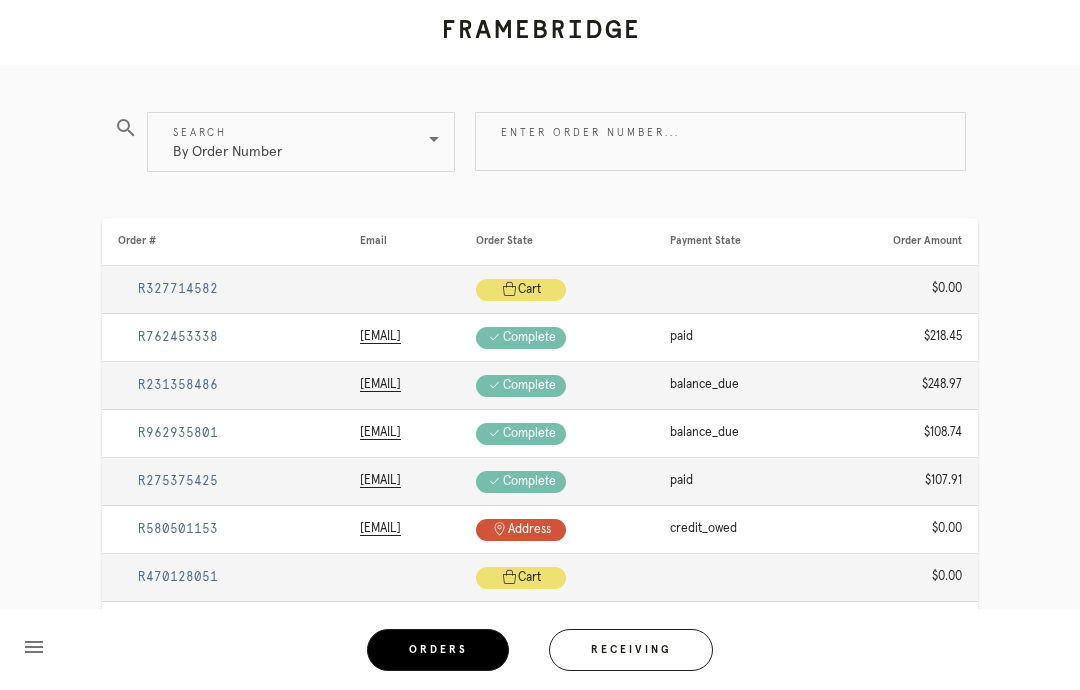 click on "Receiving" at bounding box center (631, 650) 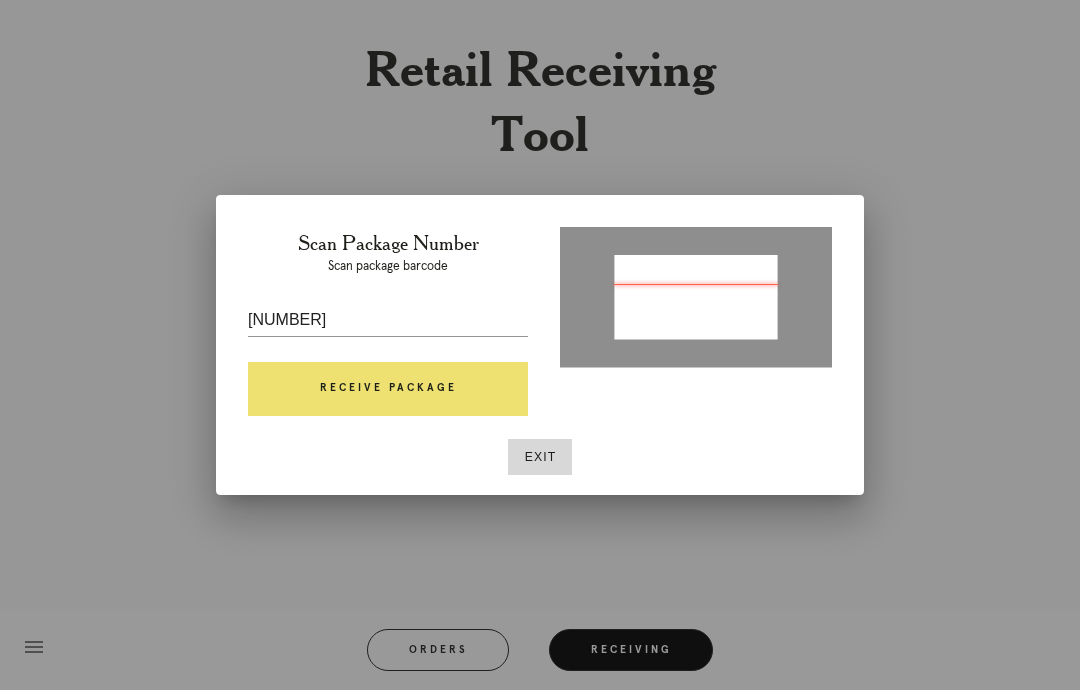 click on "Receive Package" at bounding box center (388, 389) 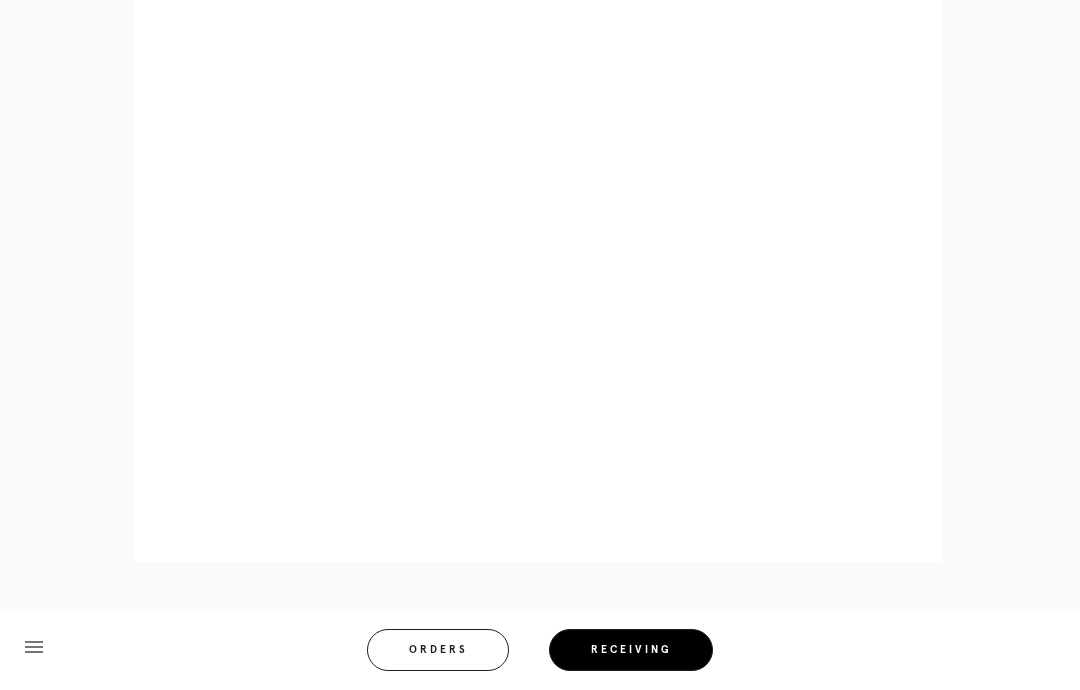 scroll, scrollTop: 991, scrollLeft: 0, axis: vertical 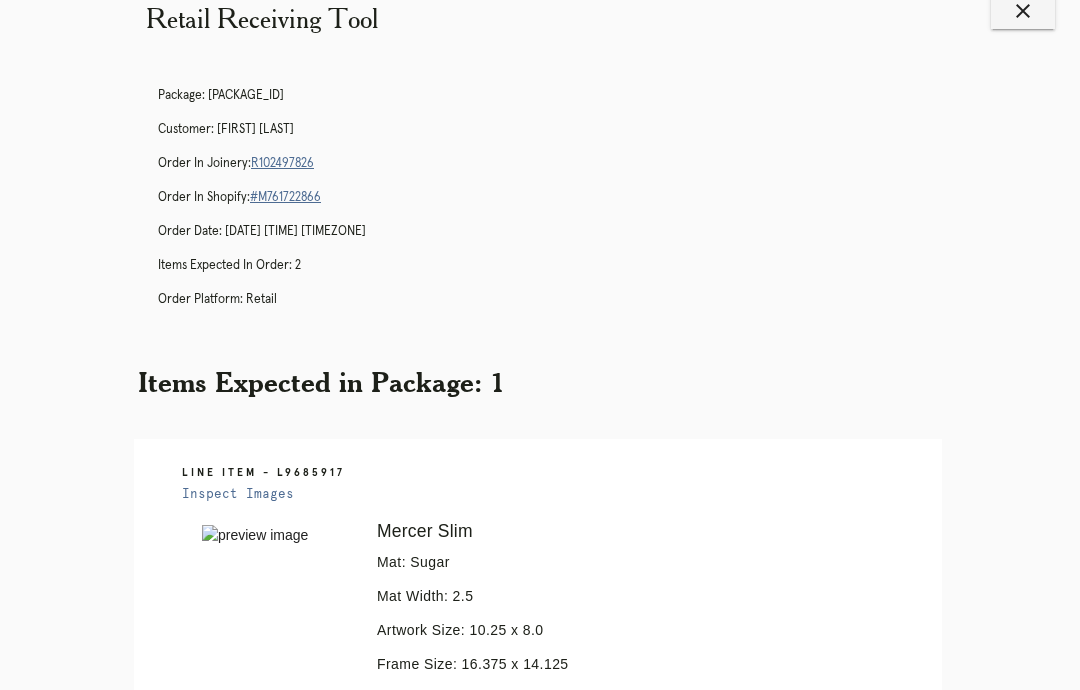 click on "Retail Receiving Tool   close   Package: P153225210202028   Customer: Rachel Greenberg
Order in Joinery:
R102497826
Order in Shopify:
#M761722866
Order Date:
06/28/2025 10:24 AM EDT
Items Expected in Order: 2   Order Platform: retail     Items Expected in Package:  1
Line Item - L9685917
Inspect Images
Error retreiving frame spec #9672094
Mercer Slim
Mat: Sugar
Mat Width: 2.5
Artwork Size:
10.25
x
8.0
Frame Size:
16.375
x
14.125
Conveyance: shipped
Hanging Hardware: Wire, 2-Hole Hanger, Large Sticker
Instructions from Retail Associate:
Please mat to right below the signature
Ready for Pickup
menu       Logged in as:" at bounding box center [540, 560] 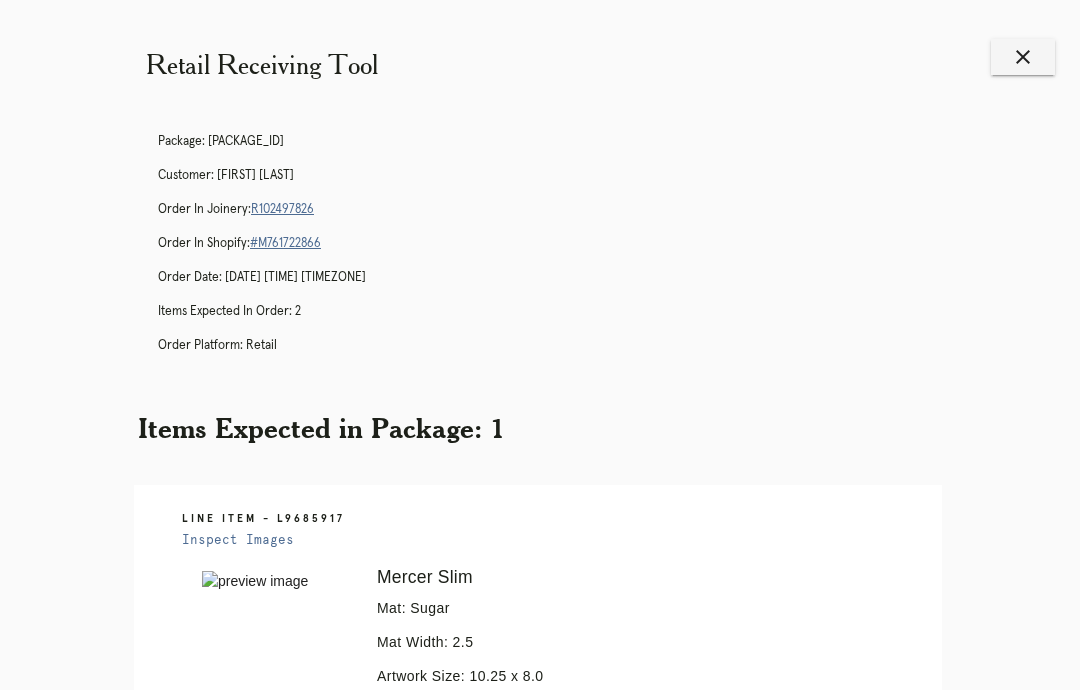 click on "close" at bounding box center [1023, 57] 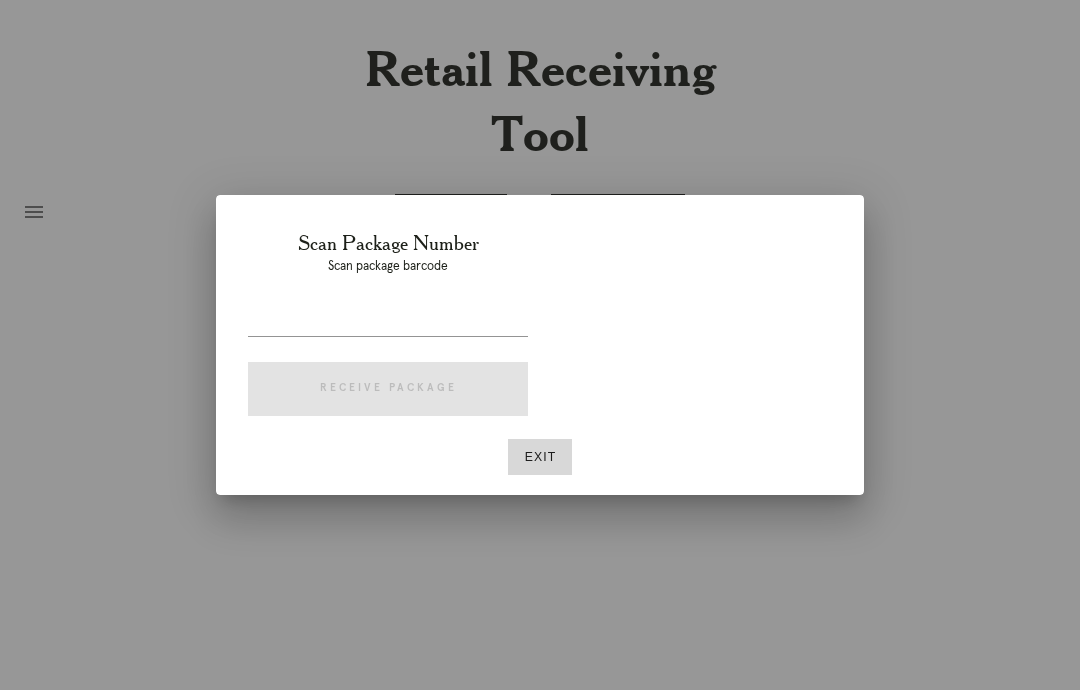 scroll, scrollTop: 0, scrollLeft: 0, axis: both 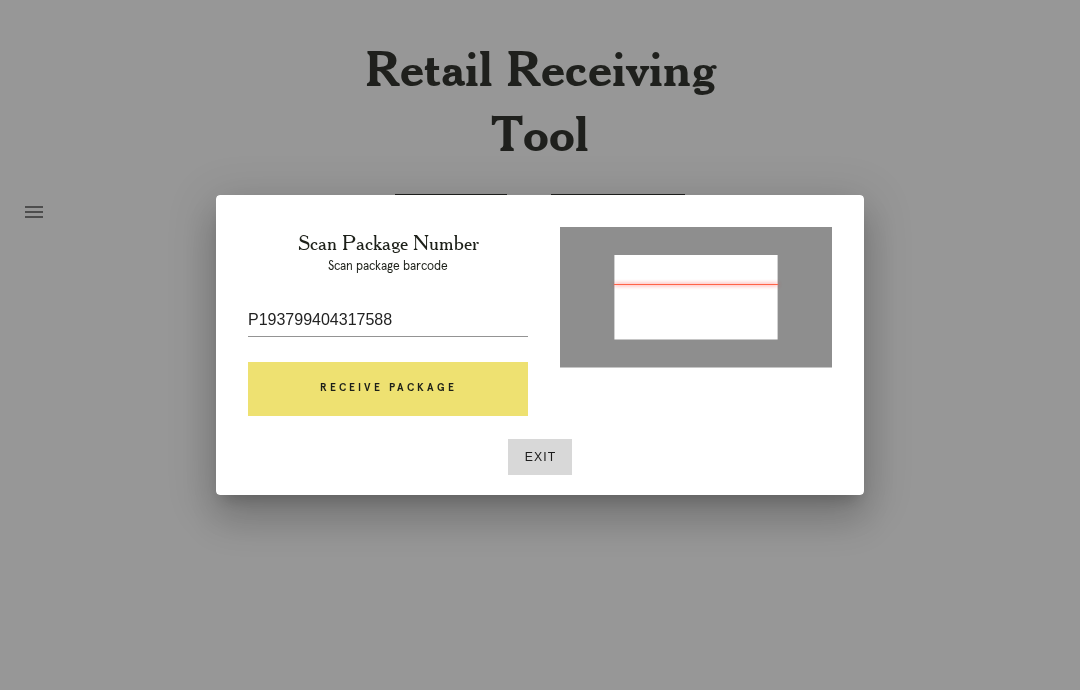 click on "Receive Package" at bounding box center [388, 389] 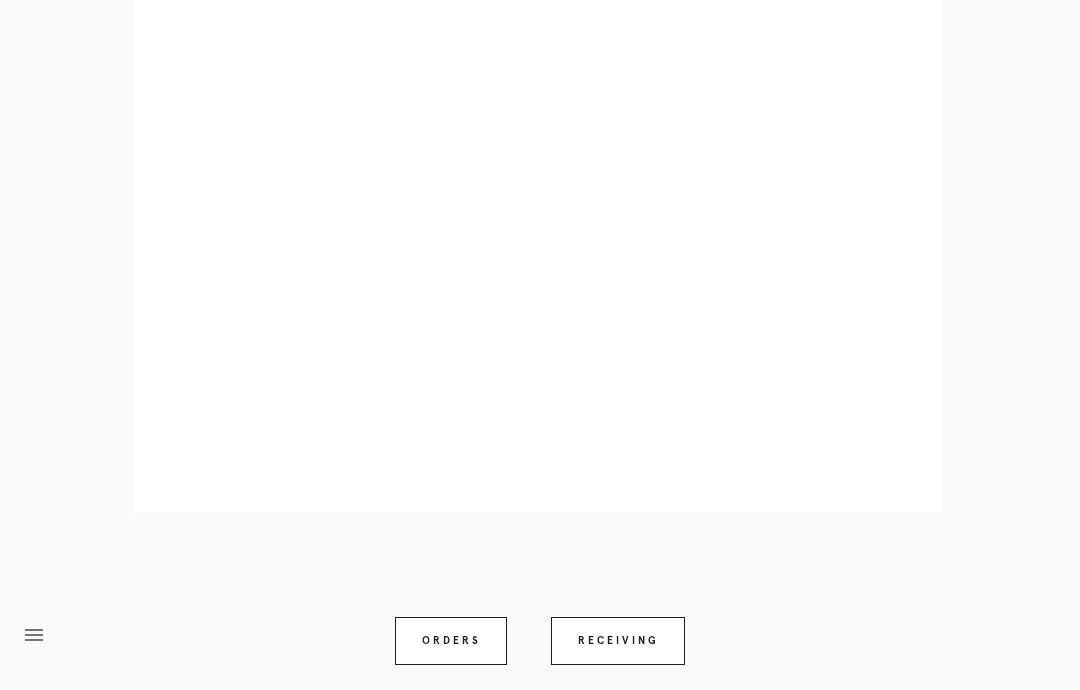 scroll, scrollTop: 893, scrollLeft: 0, axis: vertical 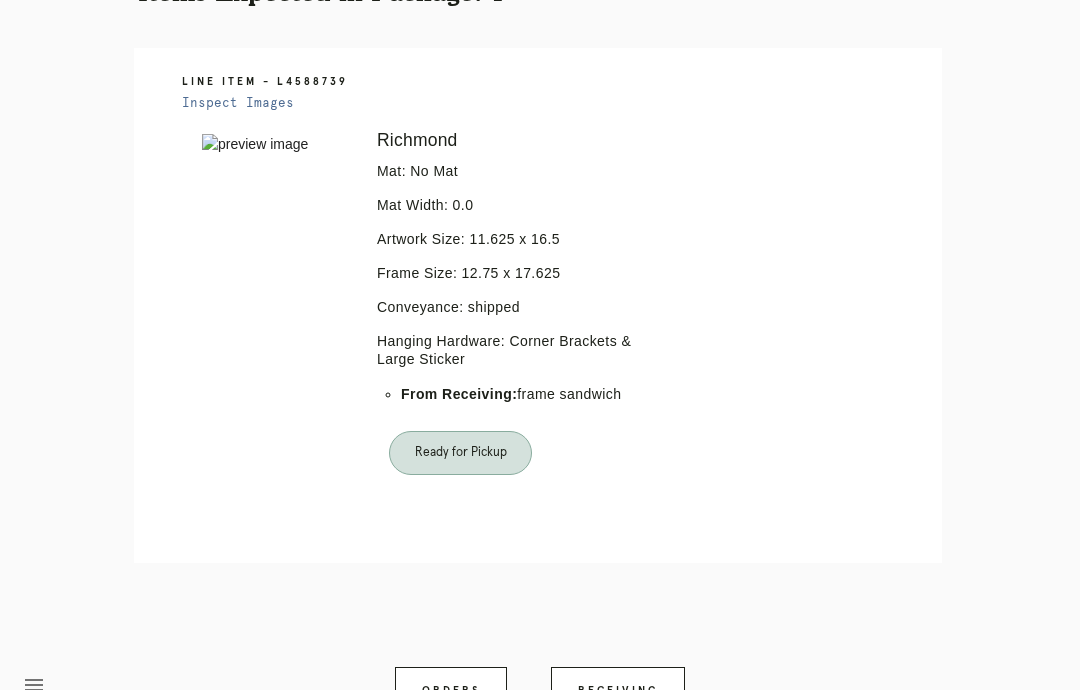 click on "menu
Orders
Receiving" at bounding box center [540, 691] 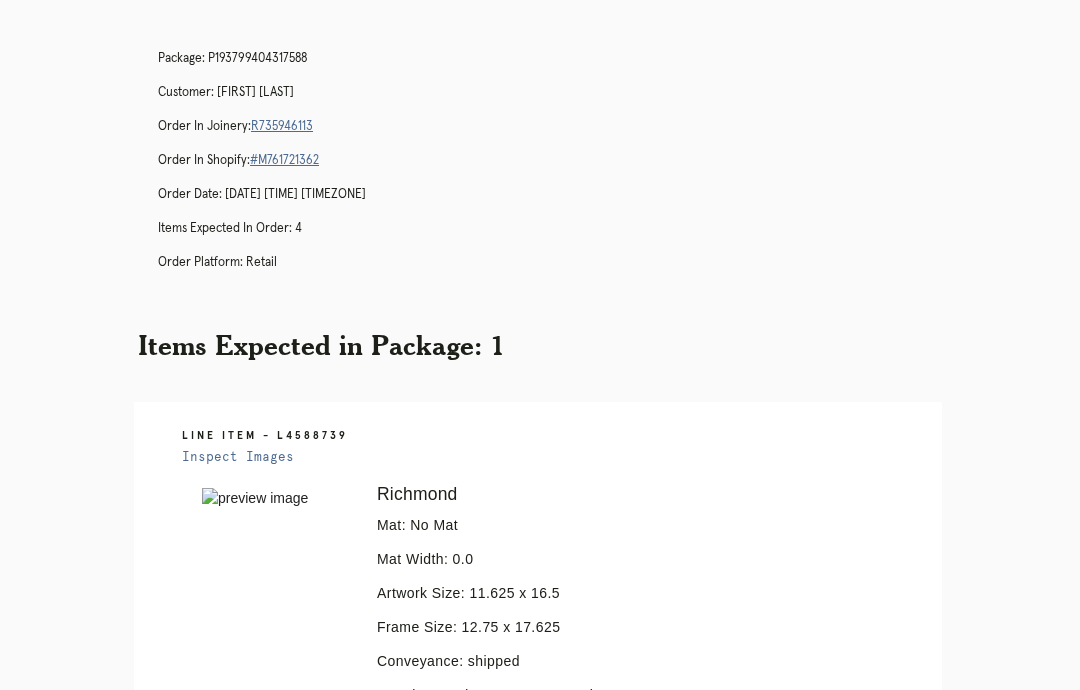 scroll, scrollTop: 0, scrollLeft: 0, axis: both 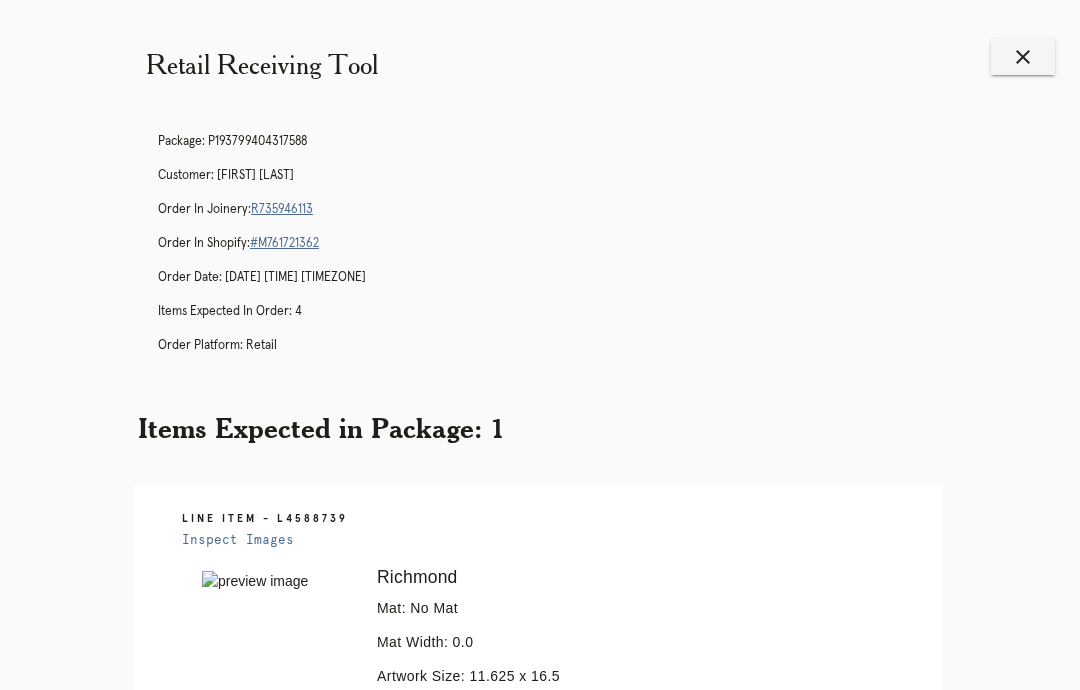 click on "close" at bounding box center (1023, 57) 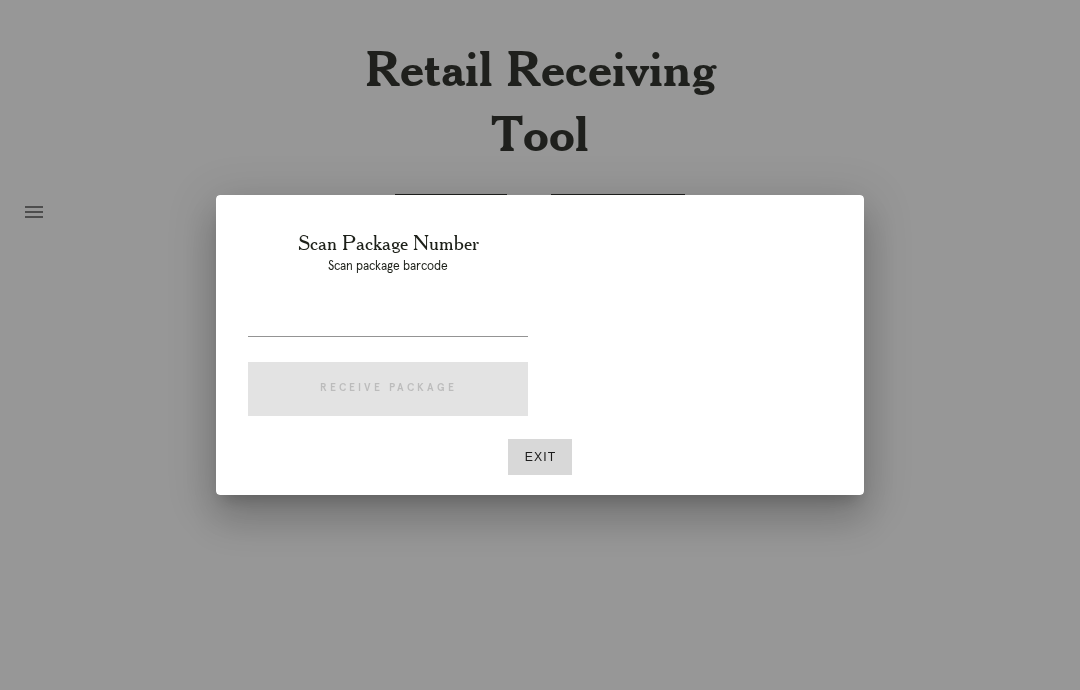 scroll, scrollTop: 0, scrollLeft: 0, axis: both 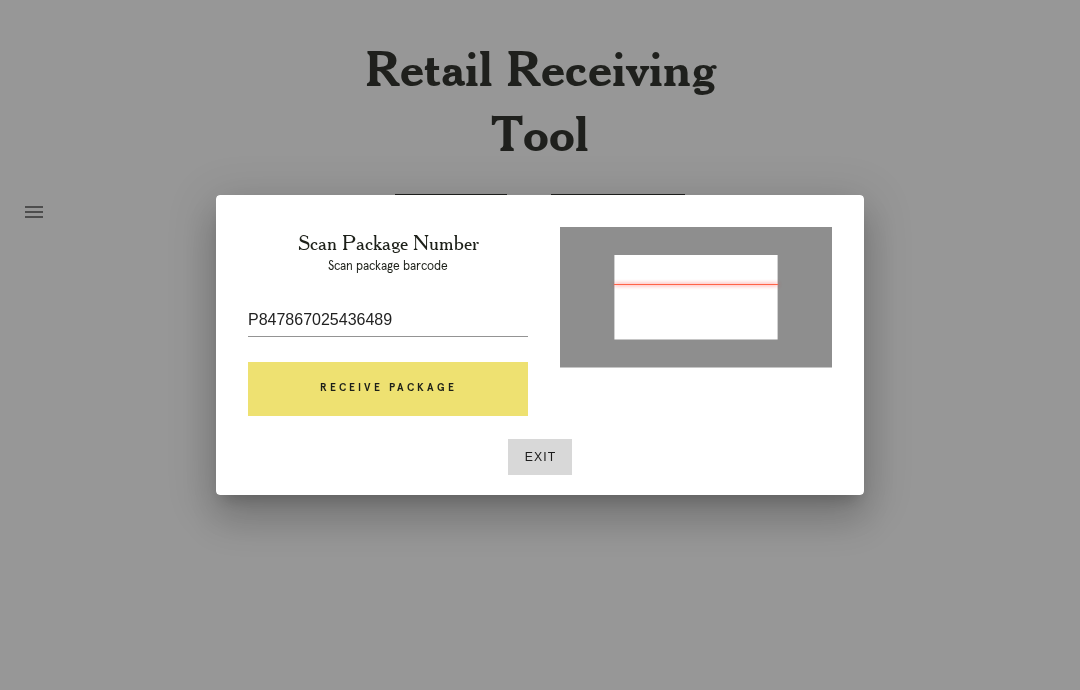 click on "Receive Package" at bounding box center [388, 389] 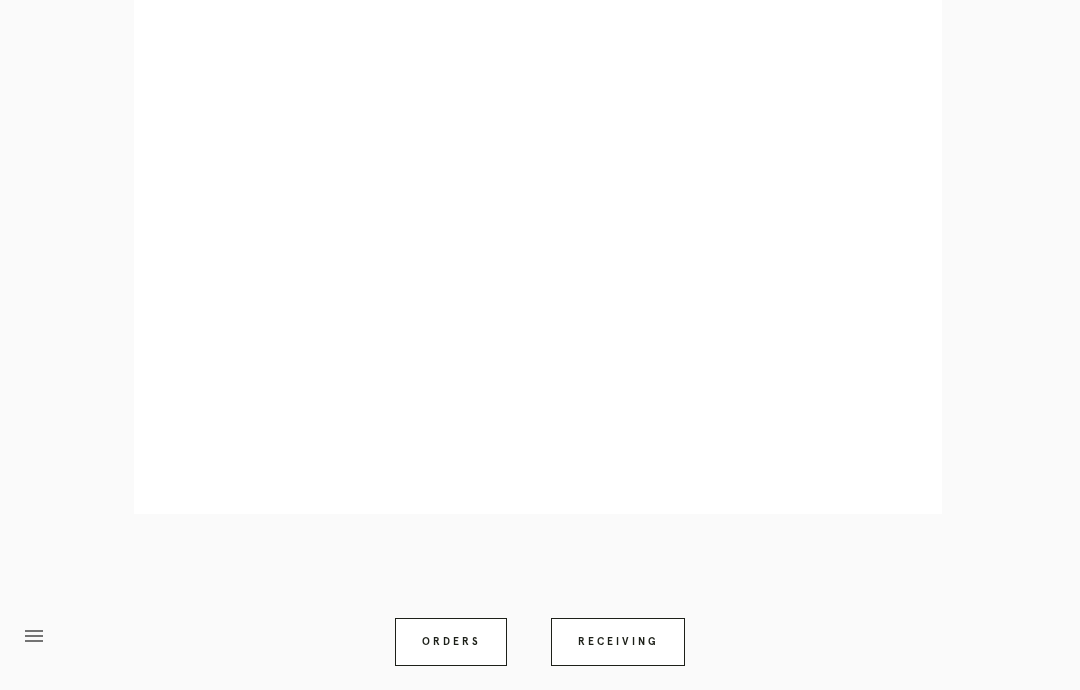 scroll, scrollTop: 1009, scrollLeft: 0, axis: vertical 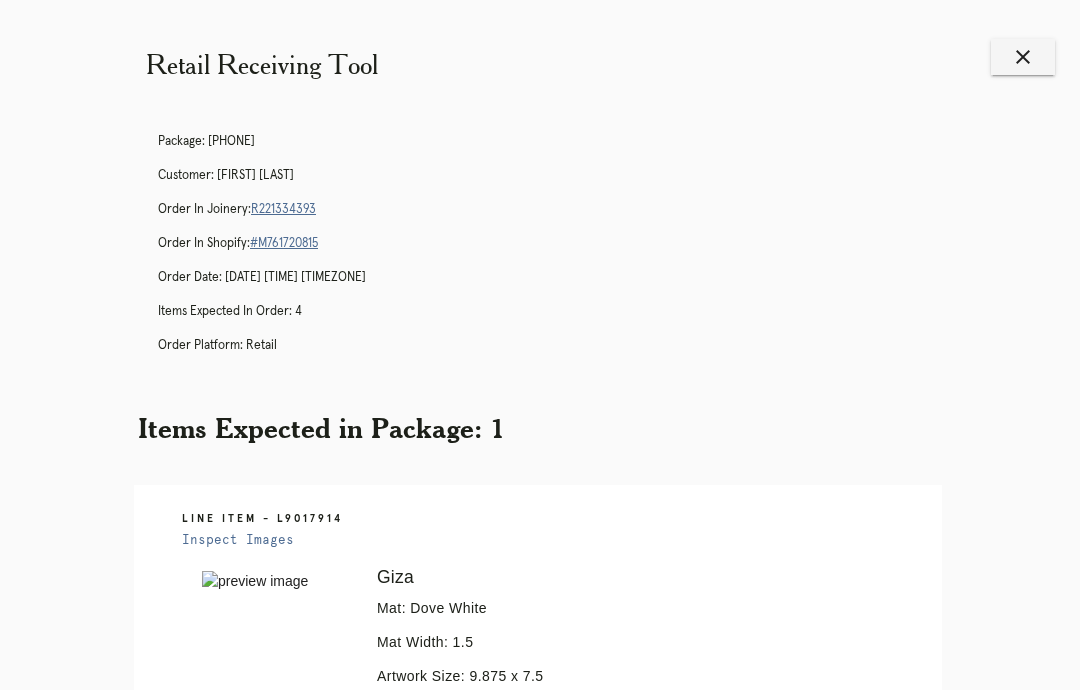 click on "Orders" at bounding box center [451, 1164] 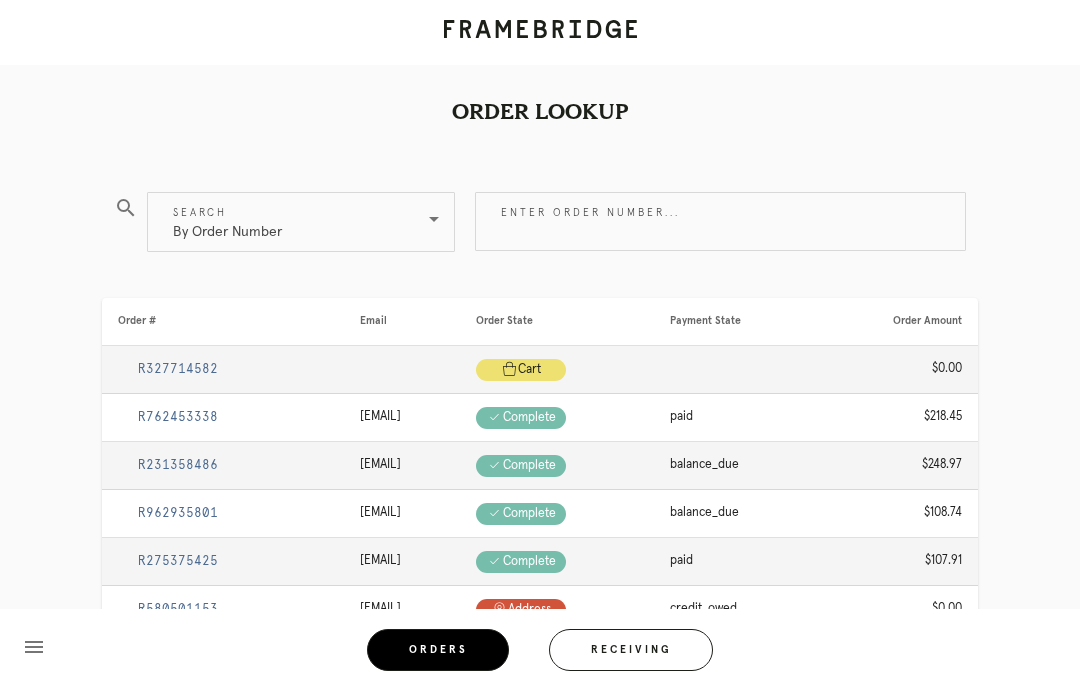 click on "Enter order number..." at bounding box center [720, 221] 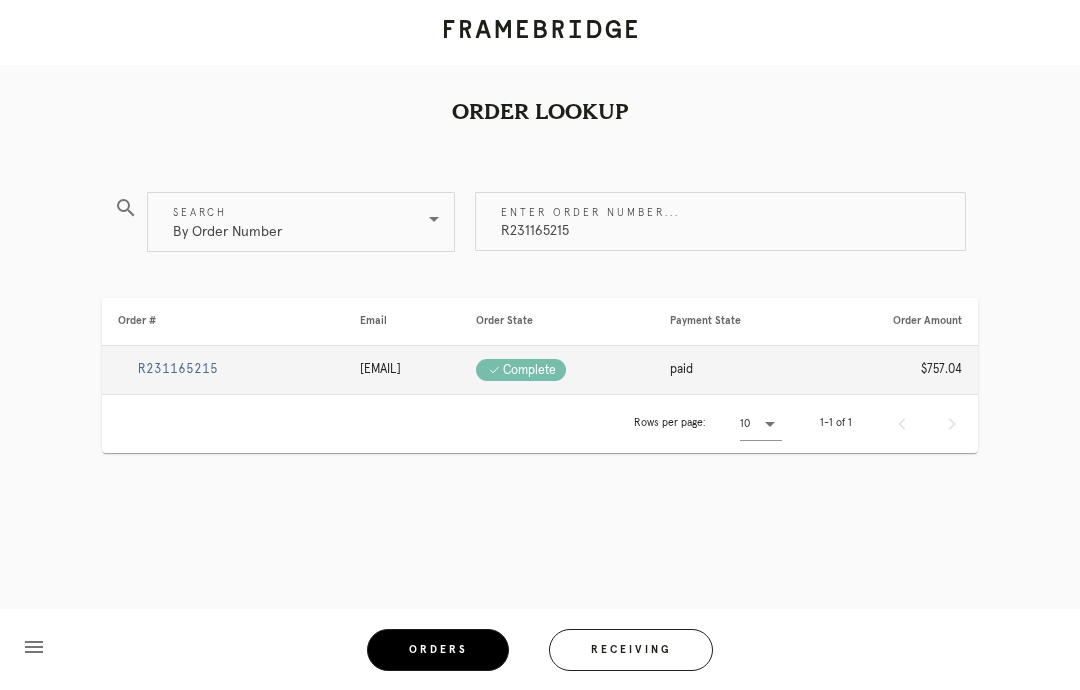 scroll, scrollTop: 80, scrollLeft: 0, axis: vertical 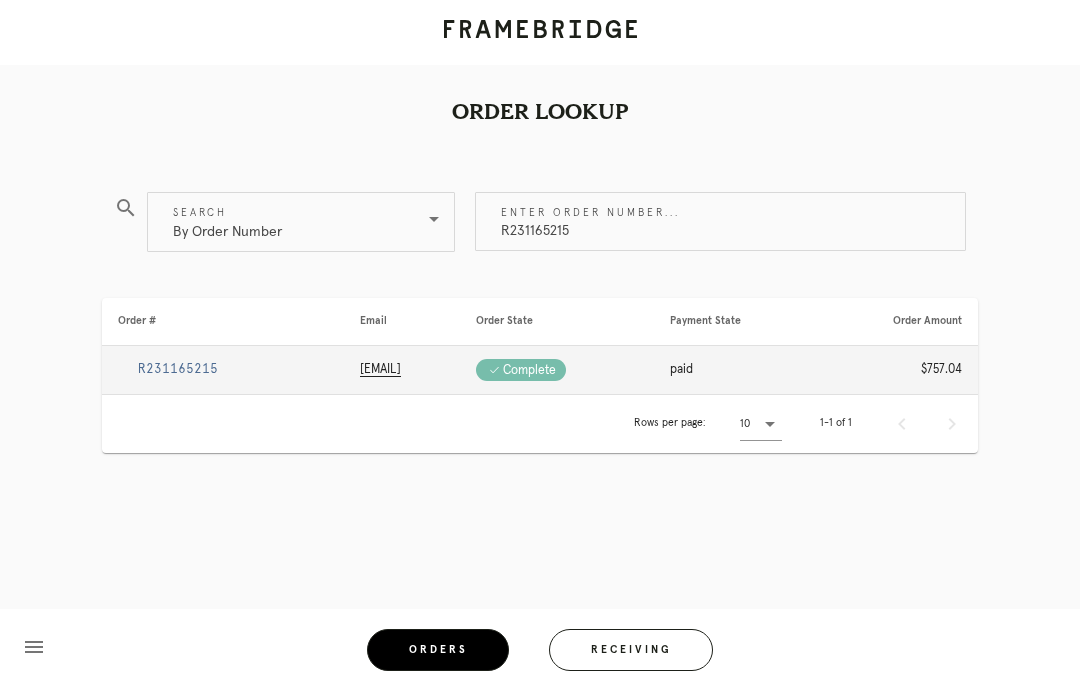 type on "R231165215" 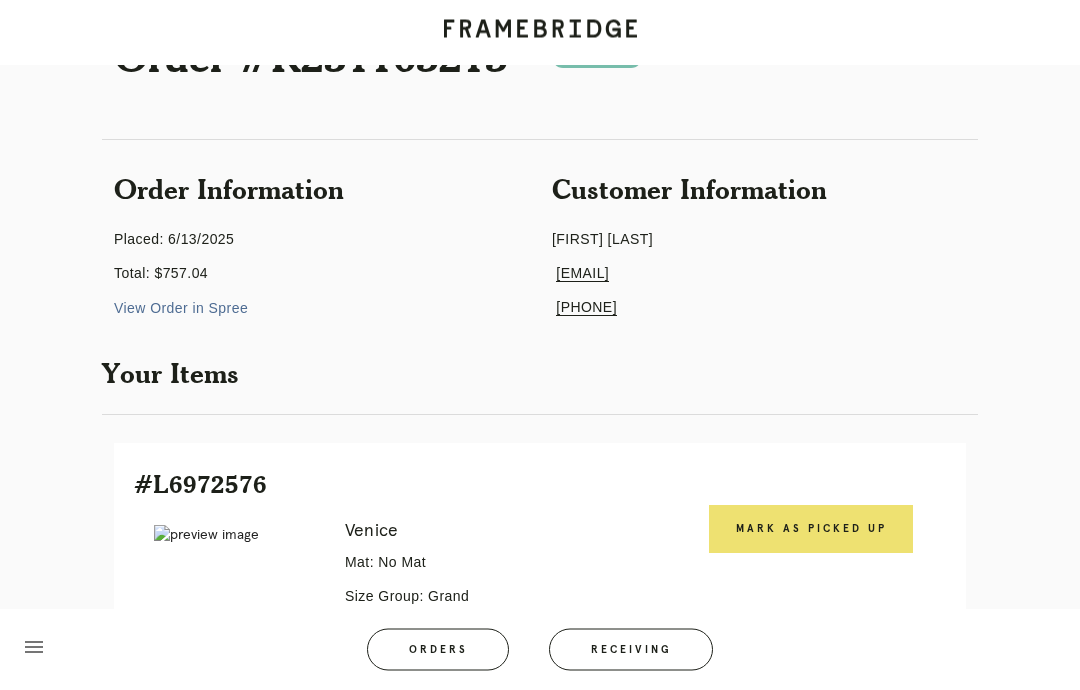 scroll, scrollTop: 86, scrollLeft: 0, axis: vertical 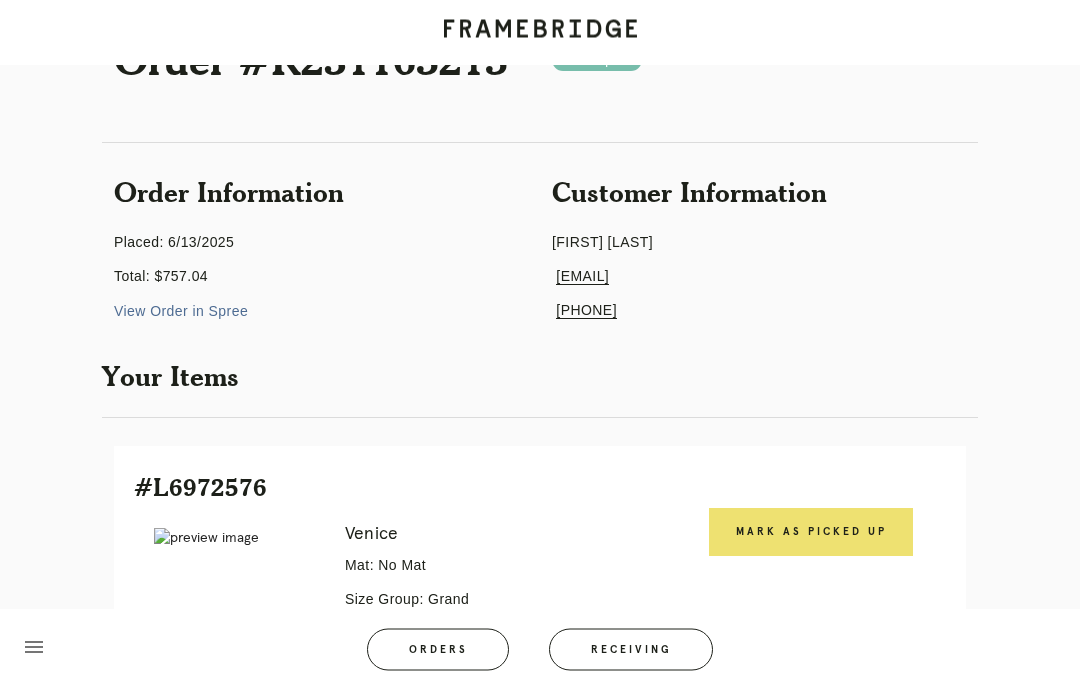 click on "View Order in Spree" at bounding box center (181, 312) 